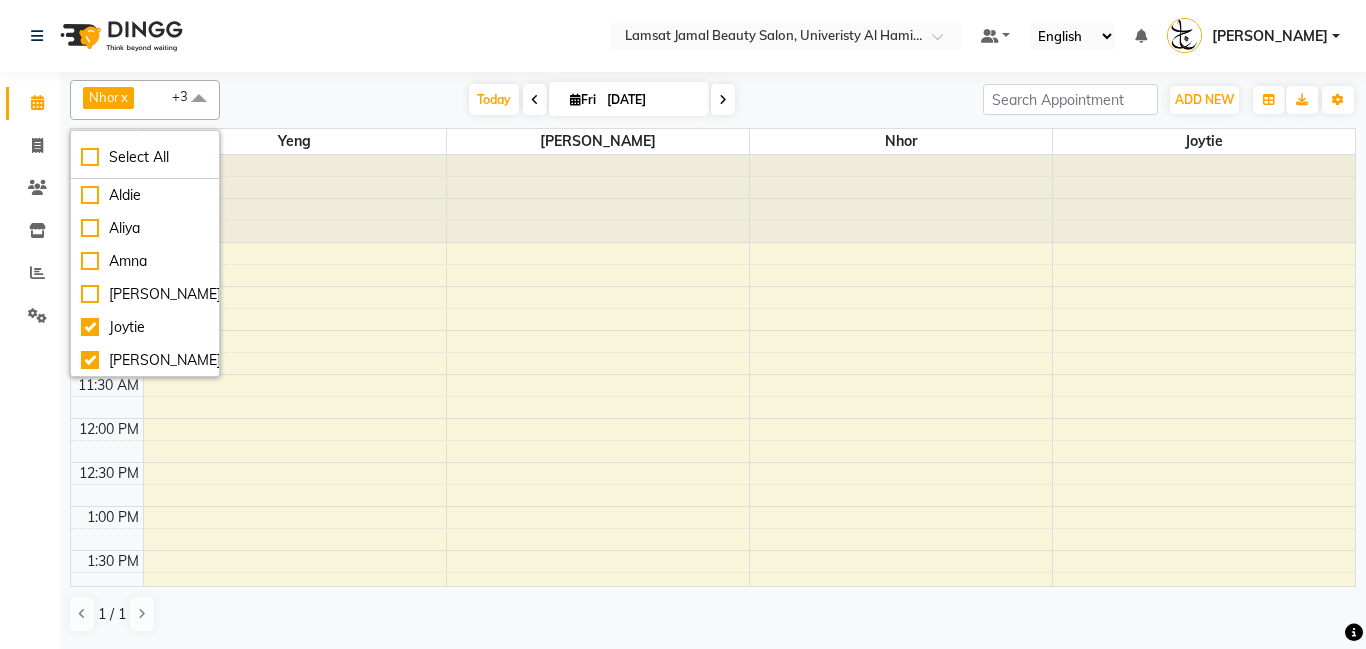 scroll, scrollTop: 0, scrollLeft: 0, axis: both 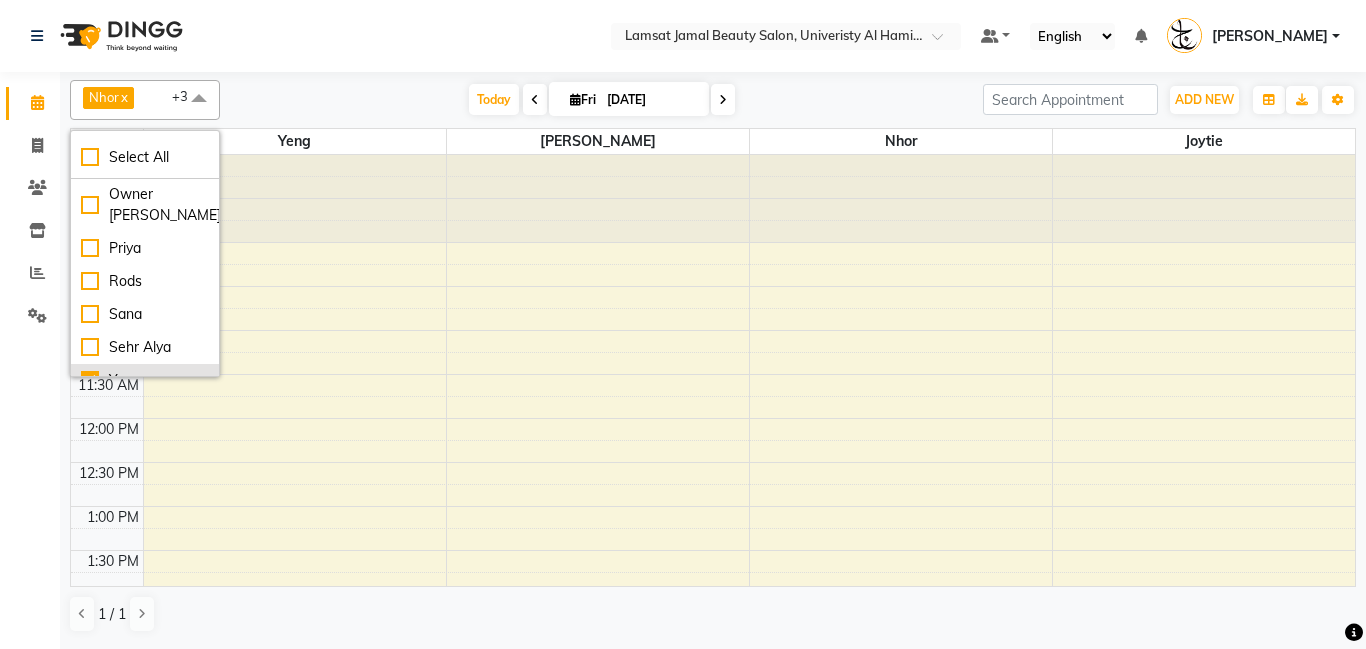 click on "Yeng" at bounding box center [145, 380] 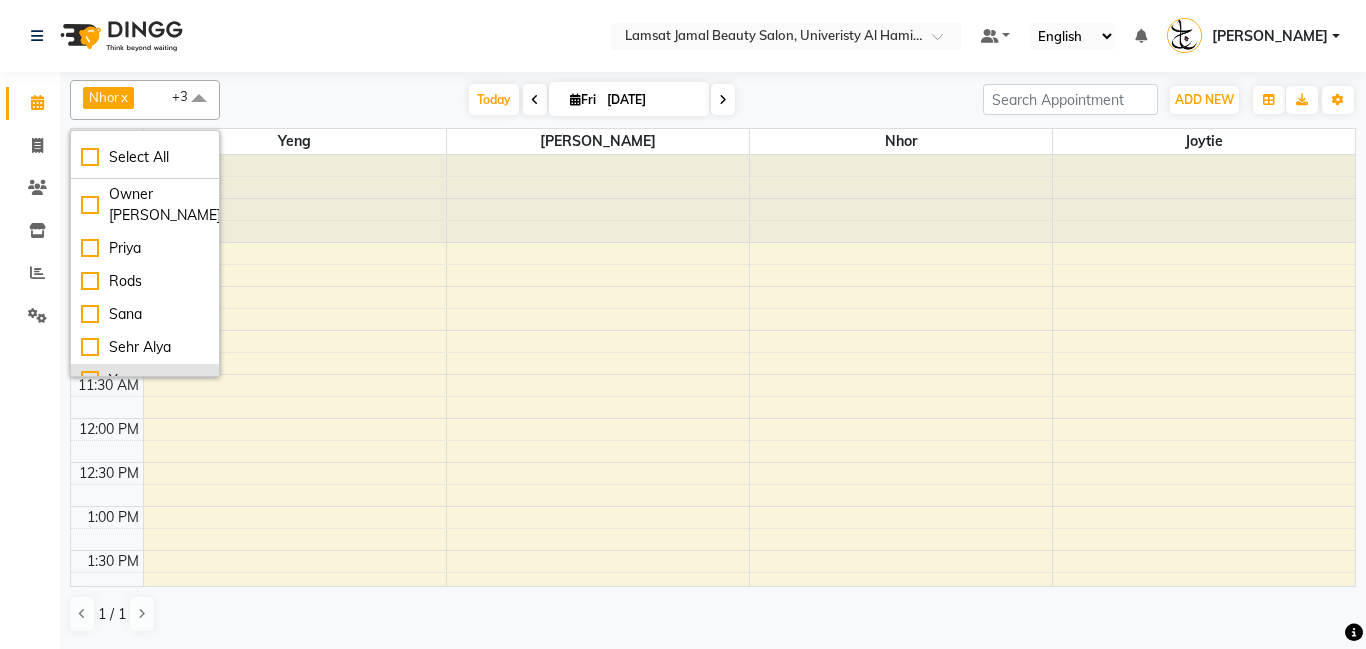 checkbox on "false" 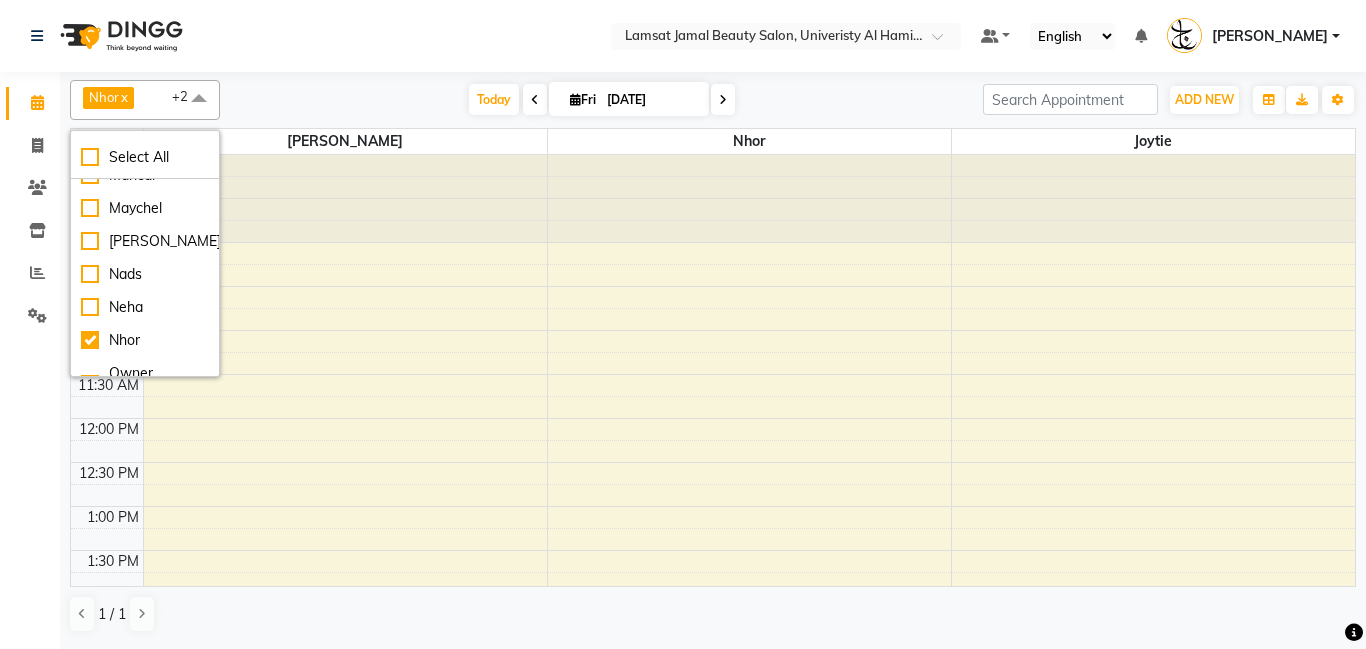 scroll, scrollTop: 305, scrollLeft: 0, axis: vertical 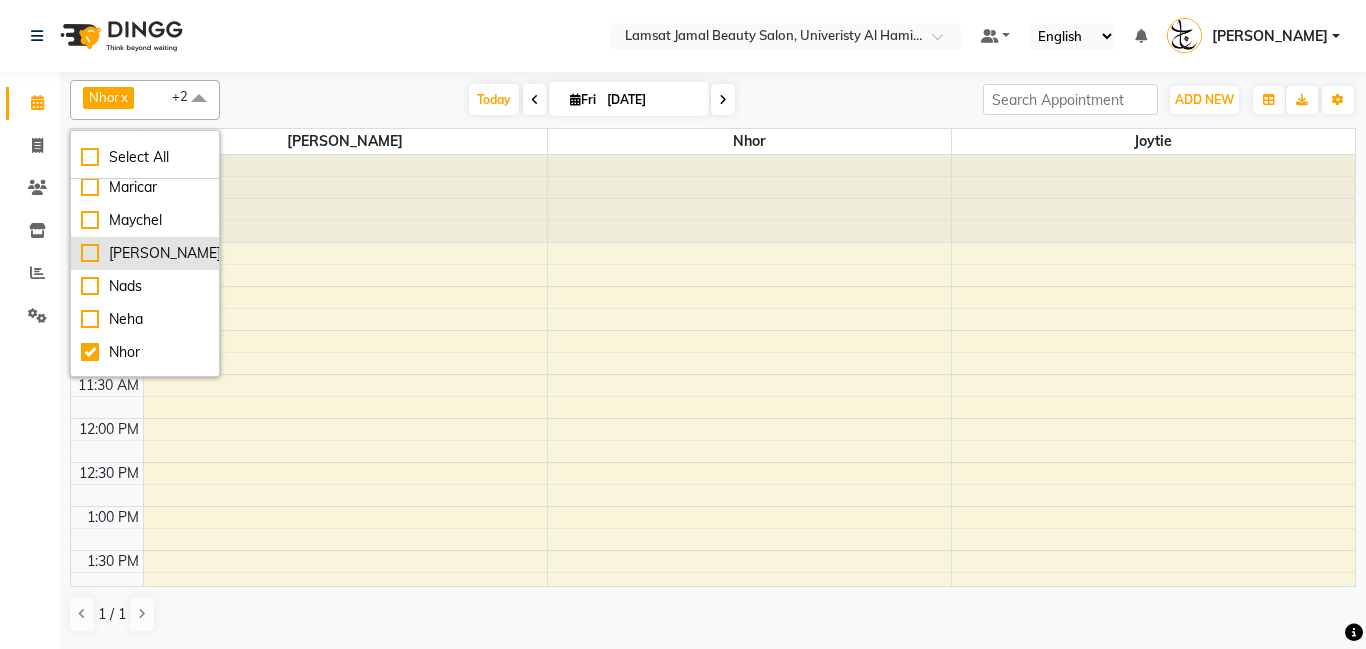 click on "[PERSON_NAME]" at bounding box center [145, 253] 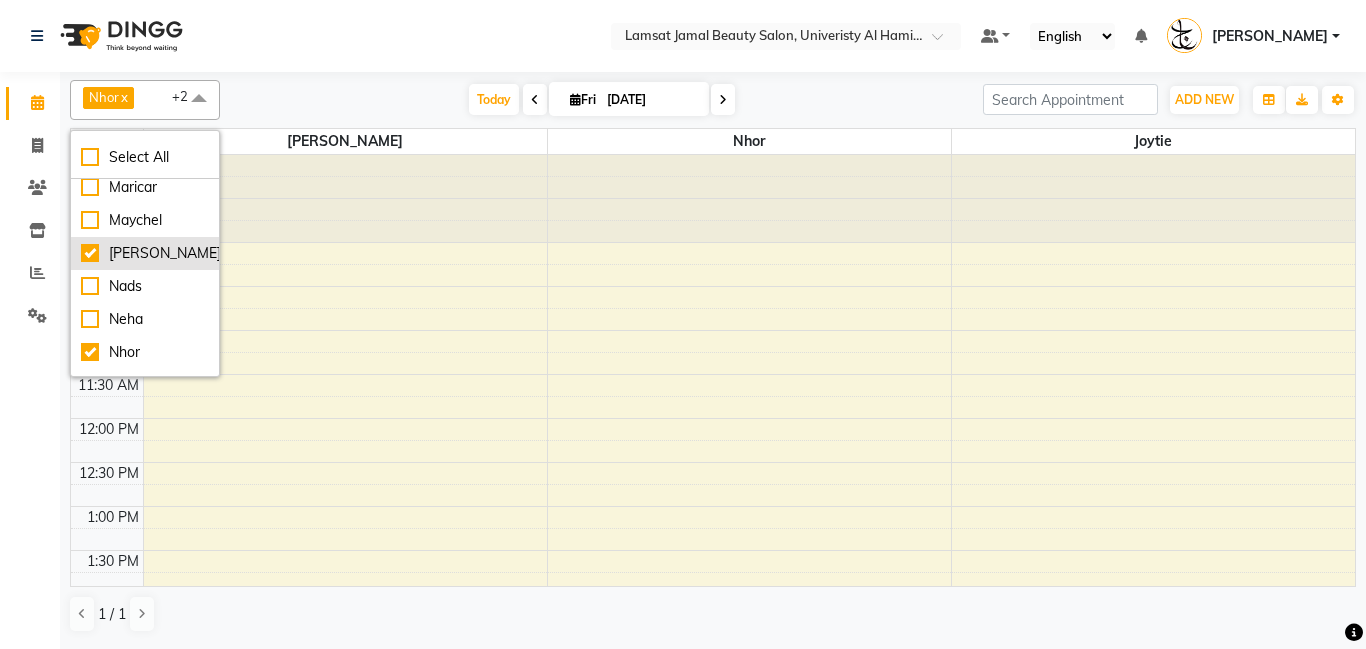 checkbox on "true" 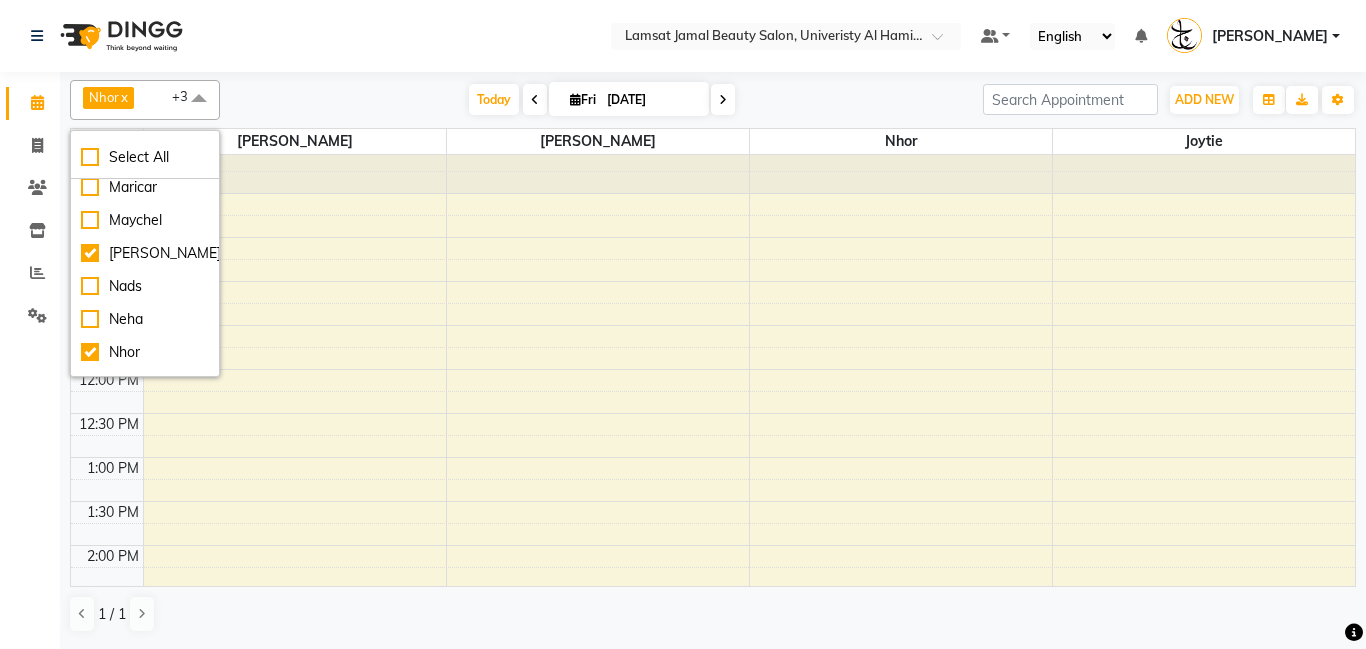 scroll, scrollTop: 111, scrollLeft: 0, axis: vertical 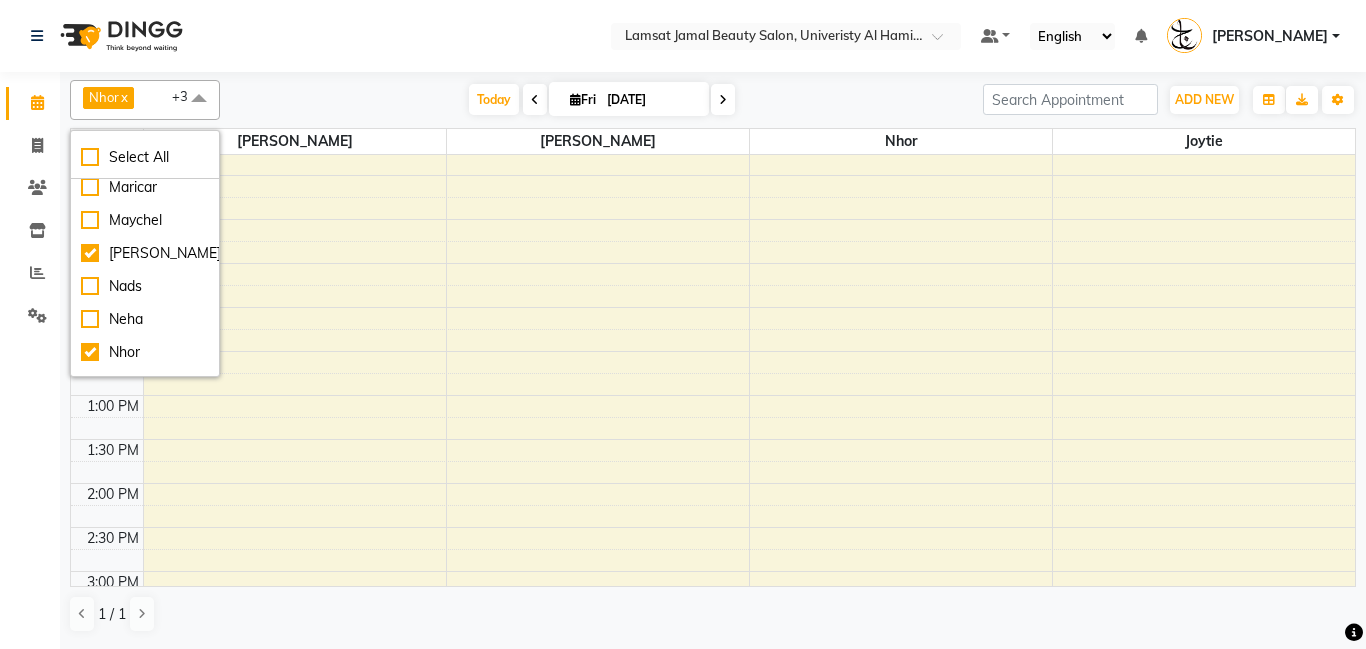 click on "[DATE]  [DATE]" at bounding box center (601, 100) 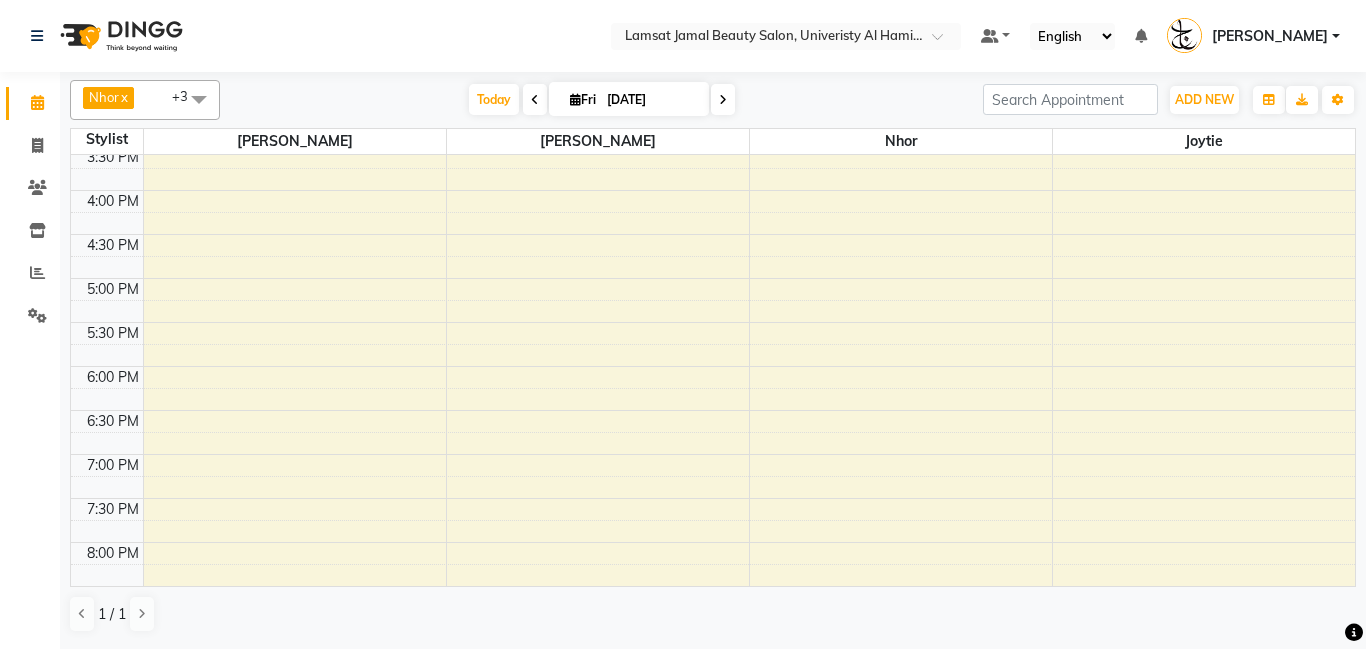 scroll, scrollTop: 605, scrollLeft: 0, axis: vertical 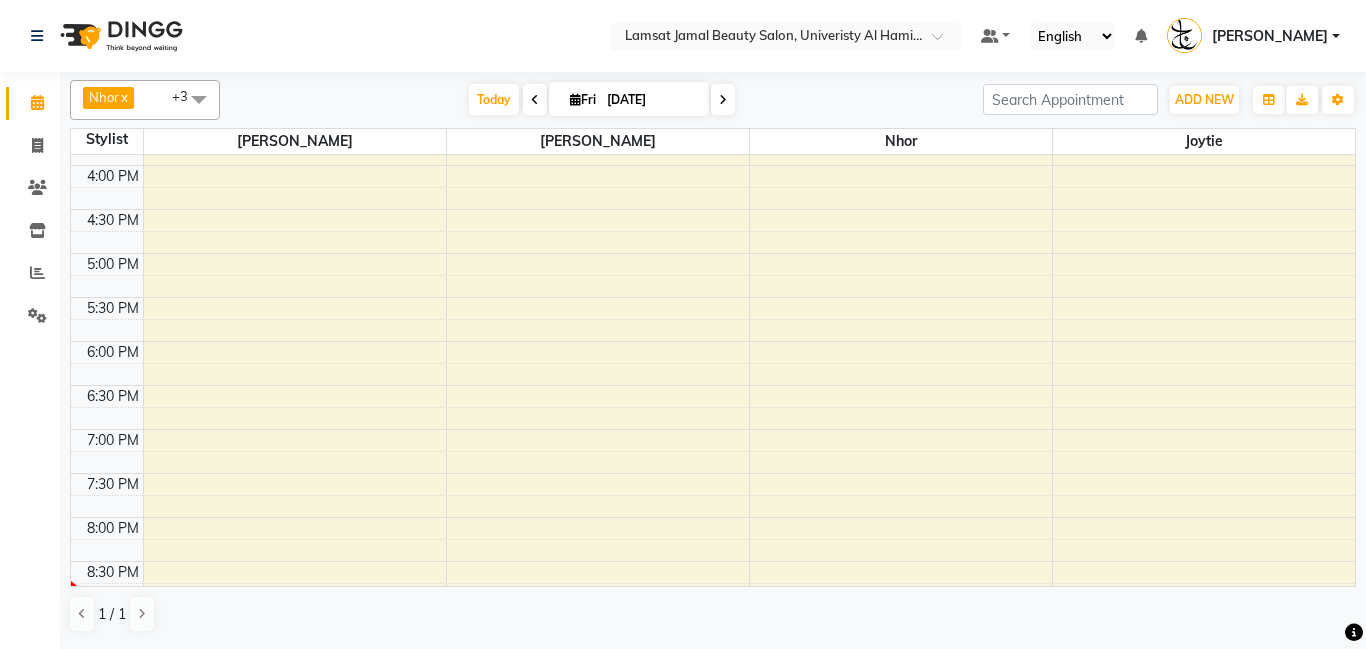 click on "9:00 AM 9:30 AM 10:00 AM 10:30 AM 11:00 AM 11:30 AM 12:00 PM 12:30 PM 1:00 PM 1:30 PM 2:00 PM 2:30 PM 3:00 PM 3:30 PM 4:00 PM 4:30 PM 5:00 PM 5:30 PM 6:00 PM 6:30 PM 7:00 PM 7:30 PM 8:00 PM 8:30 PM 9:00 PM 9:30 PM 10:00 PM 10:30 PM 11:00 PM 11:30 PM" at bounding box center (713, 209) 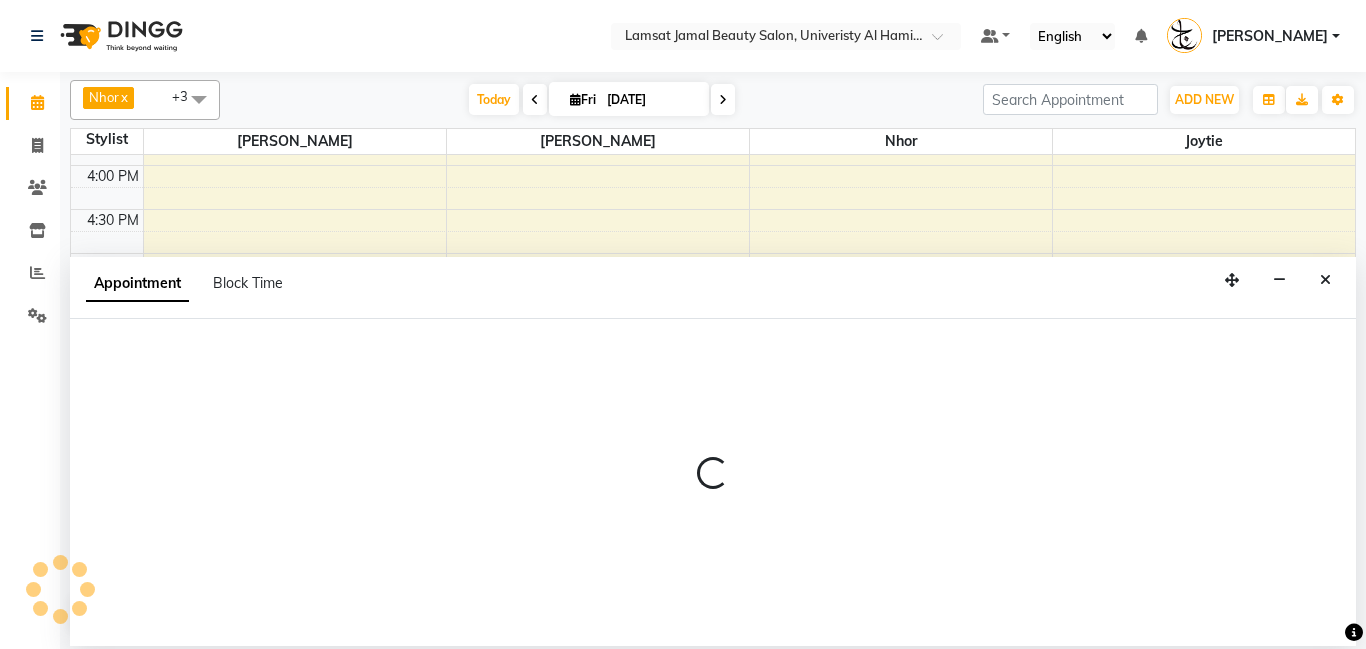 select on "79901" 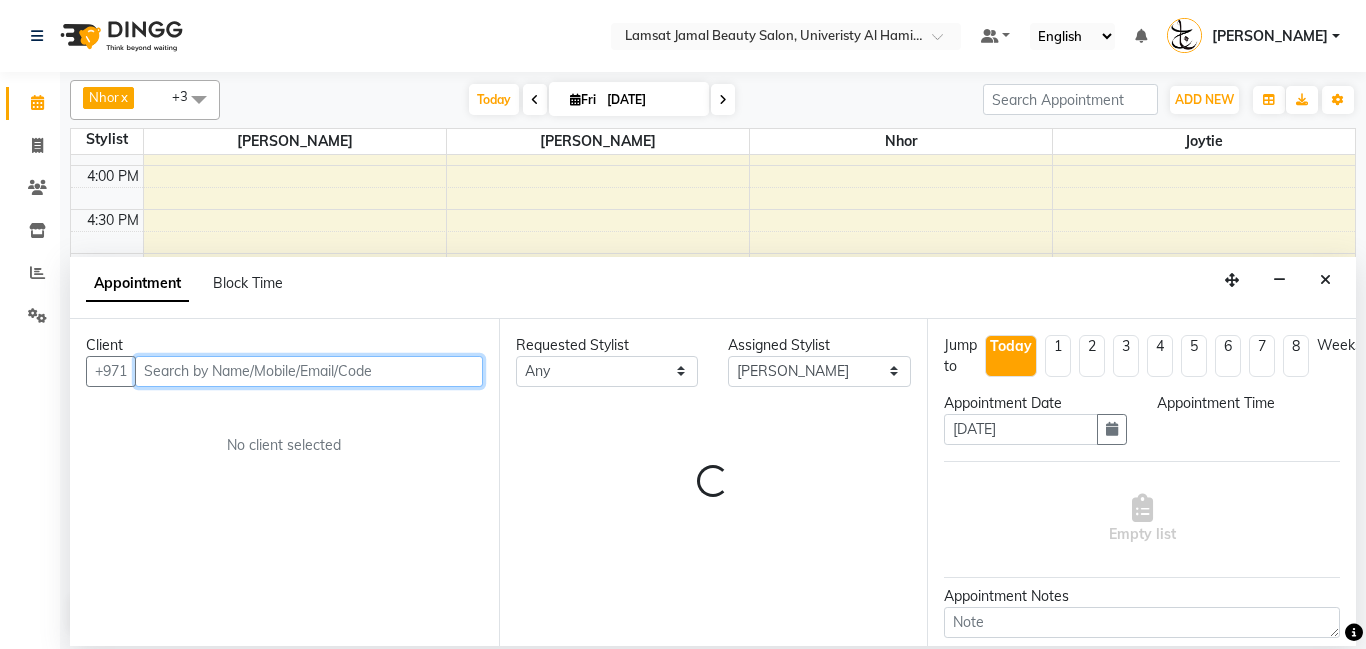select on "1215" 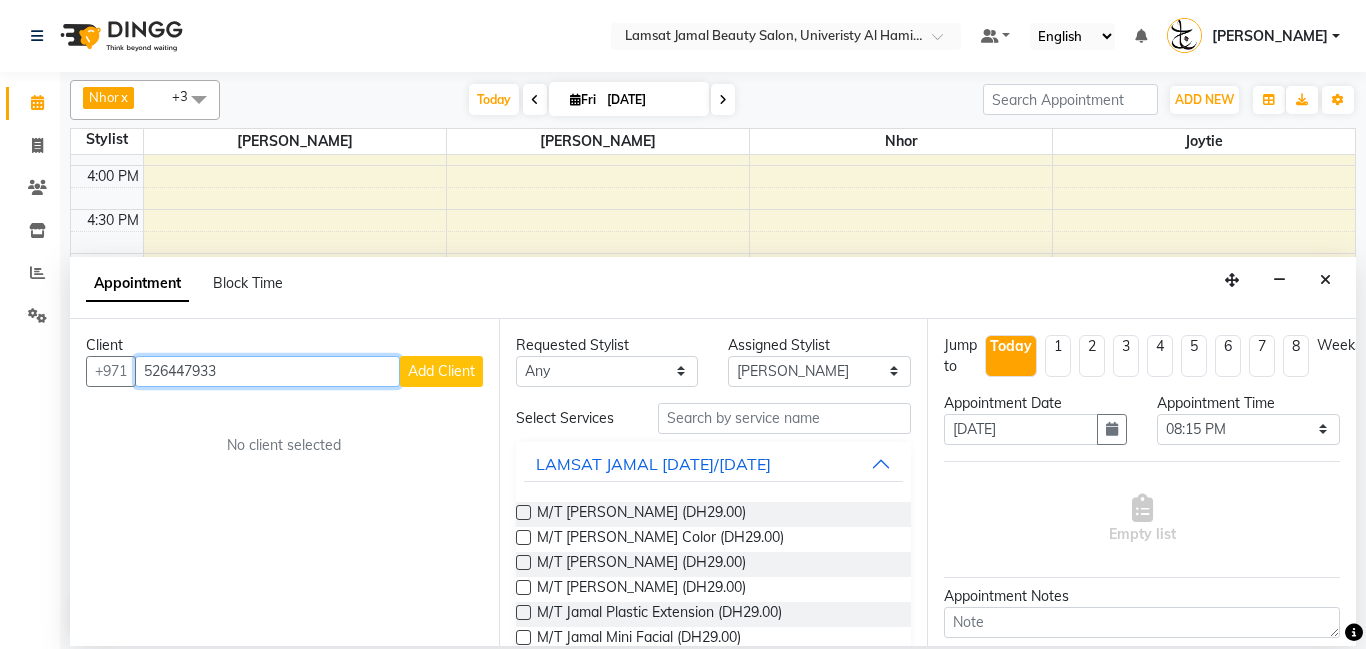 type on "526447933" 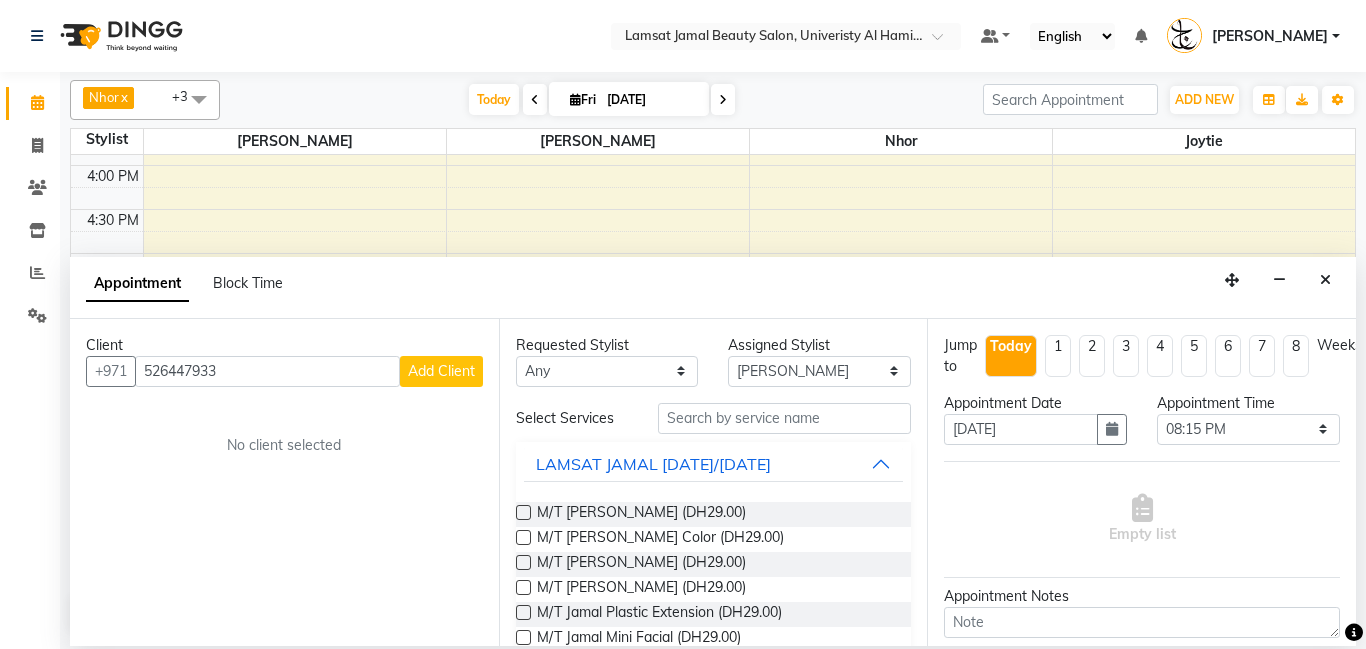 click on "Add Client" at bounding box center (441, 371) 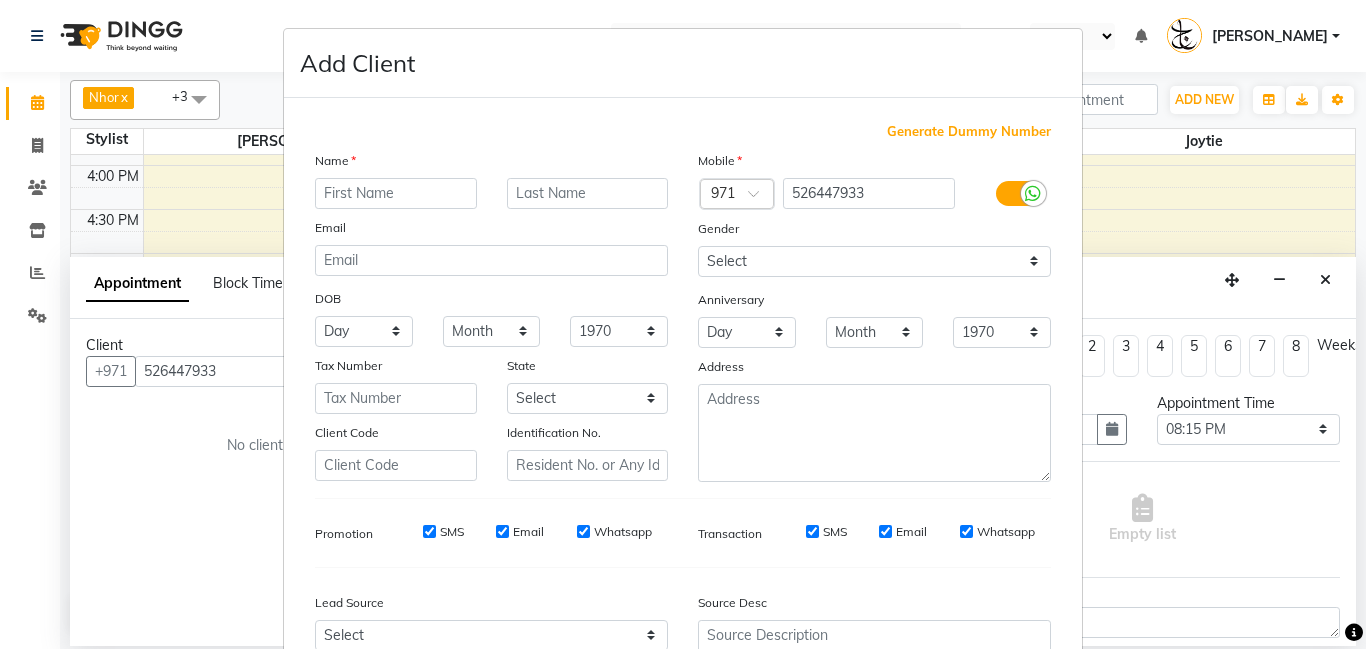 click at bounding box center (396, 193) 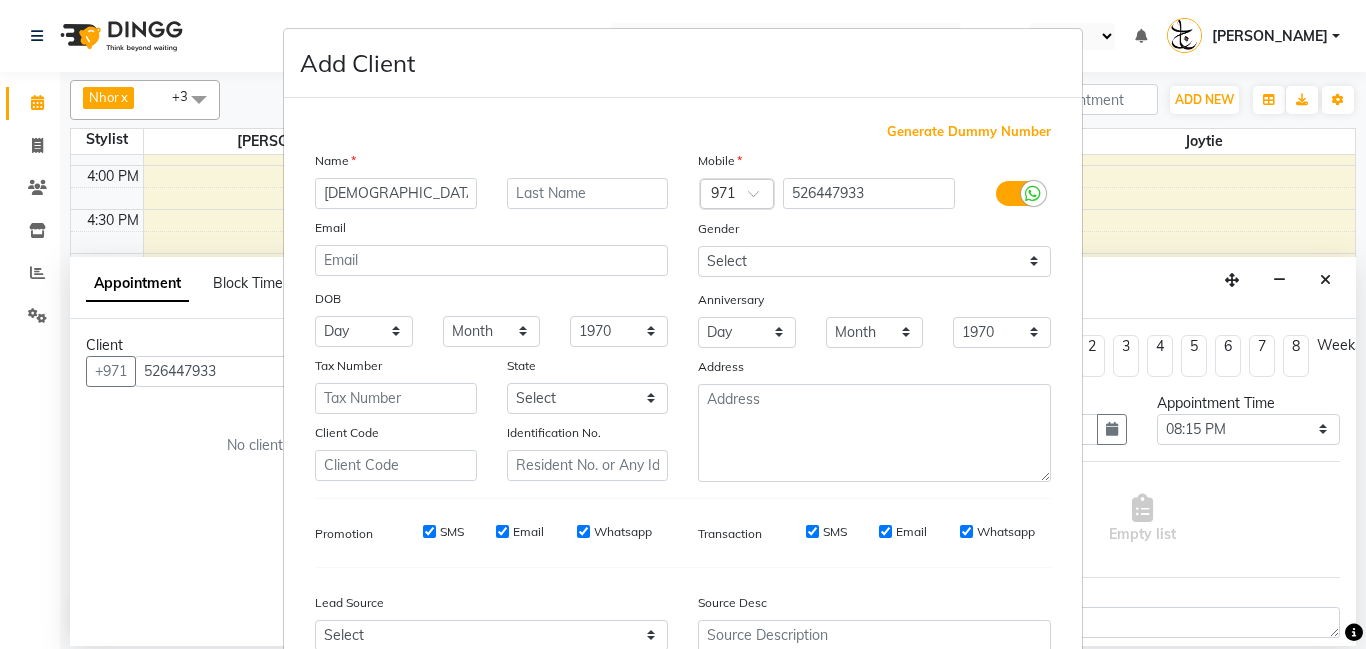 type on "[DEMOGRAPHIC_DATA]" 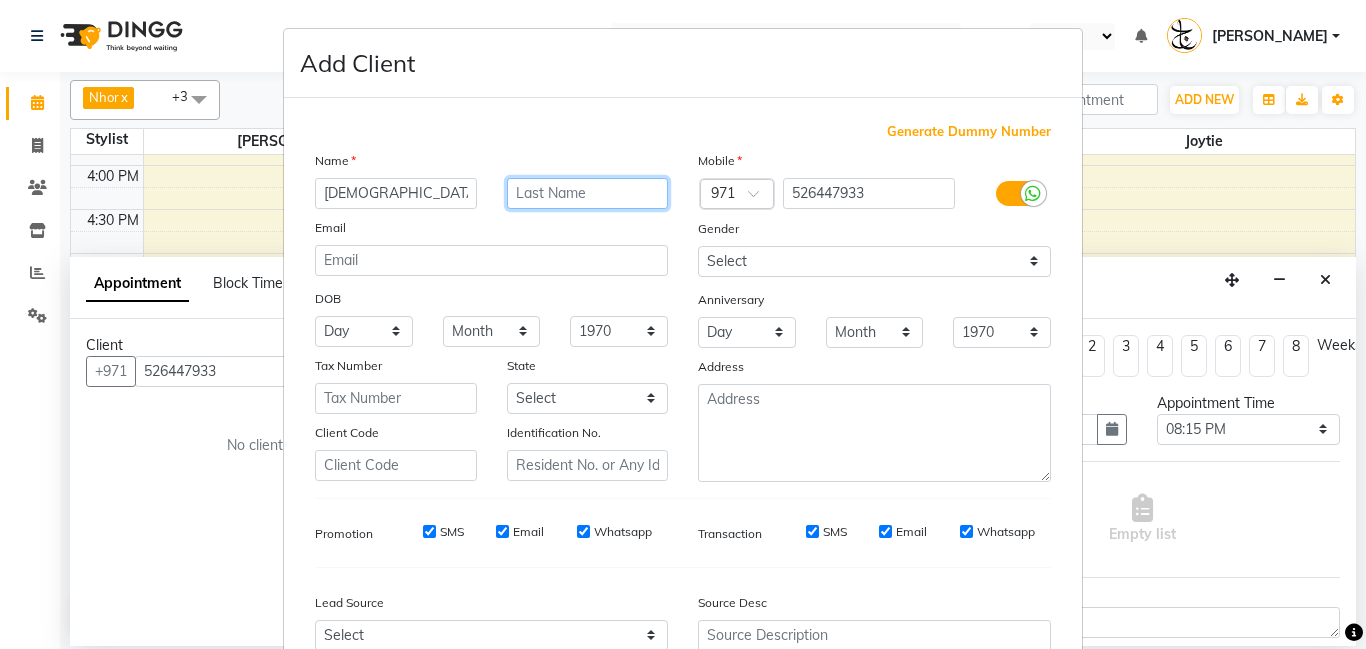 click at bounding box center (588, 193) 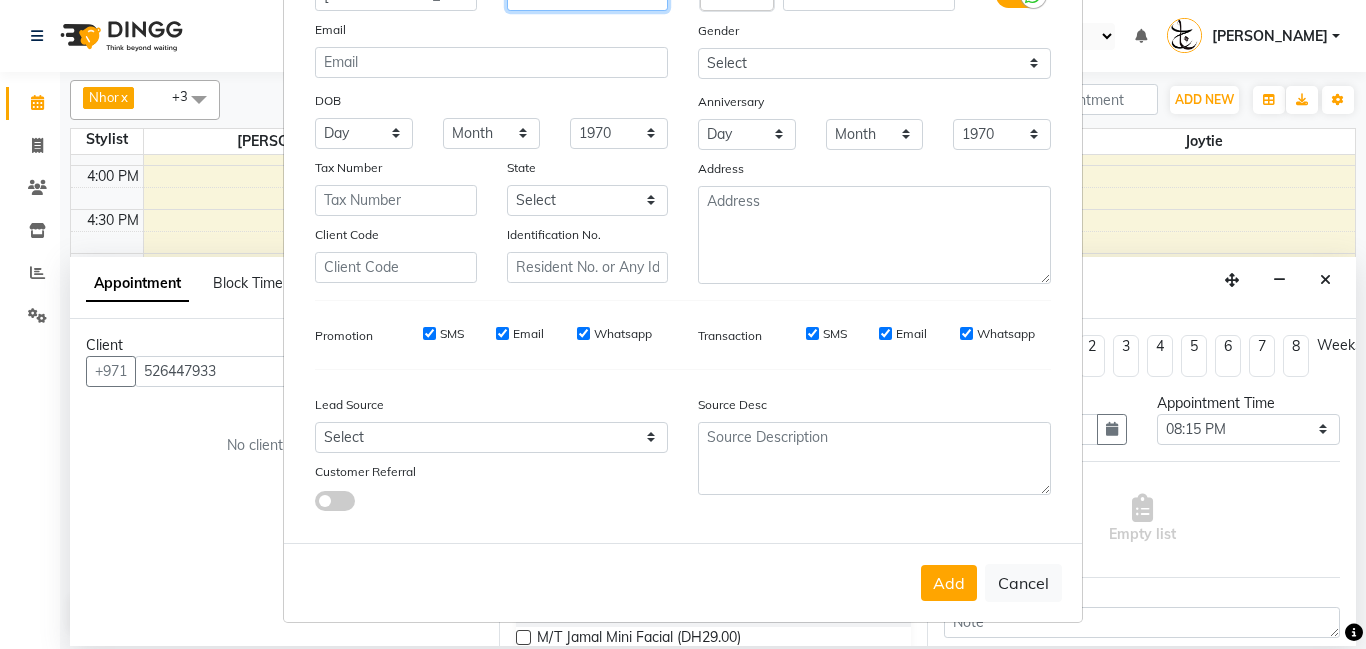 scroll, scrollTop: 200, scrollLeft: 0, axis: vertical 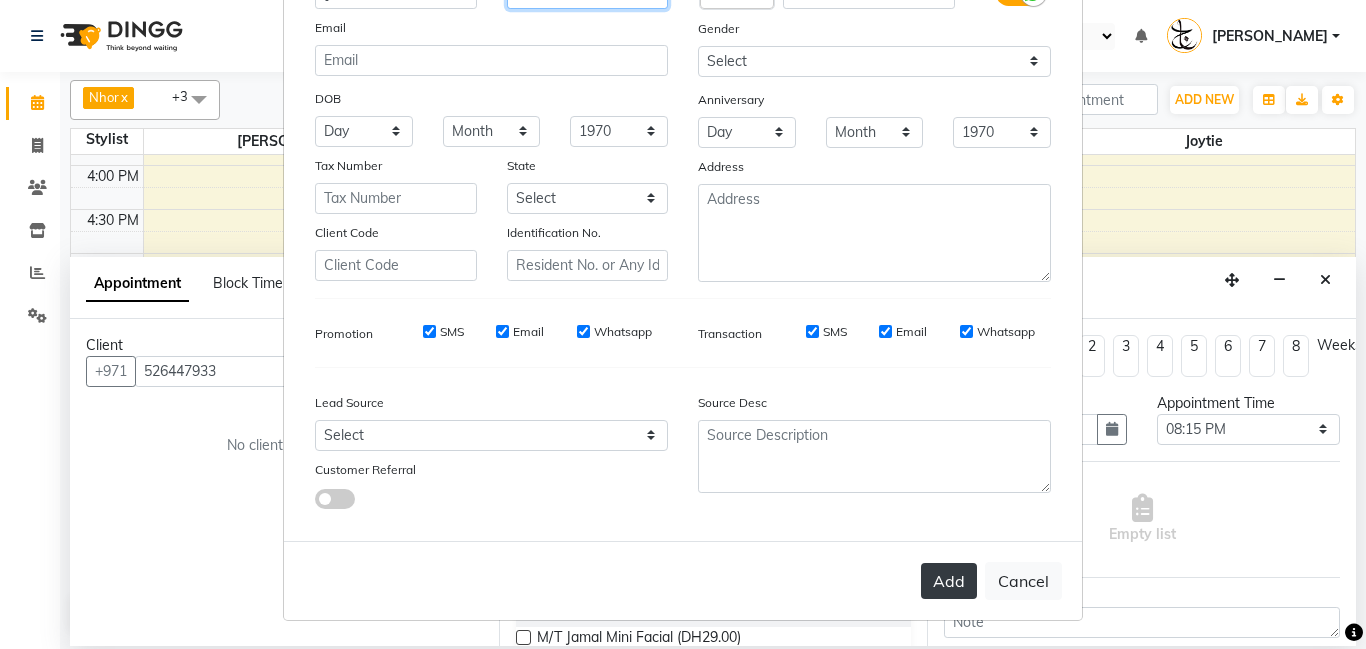 type on "E" 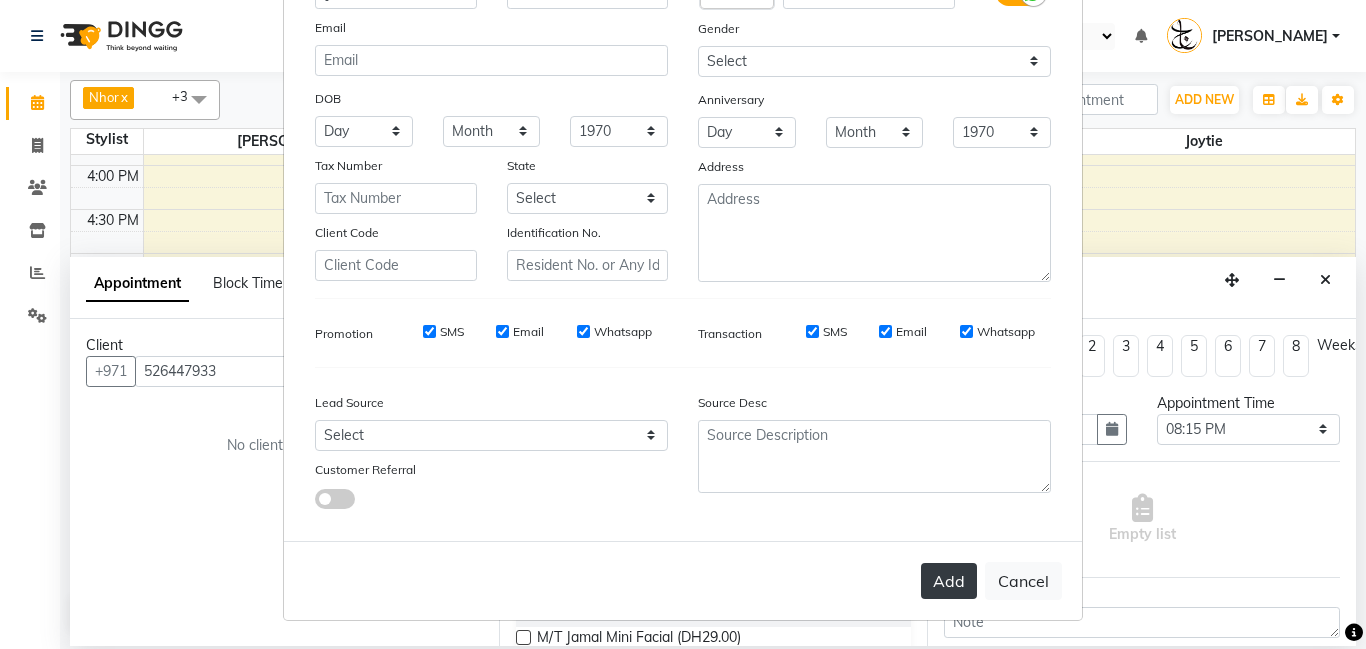 click on "Add" at bounding box center (949, 581) 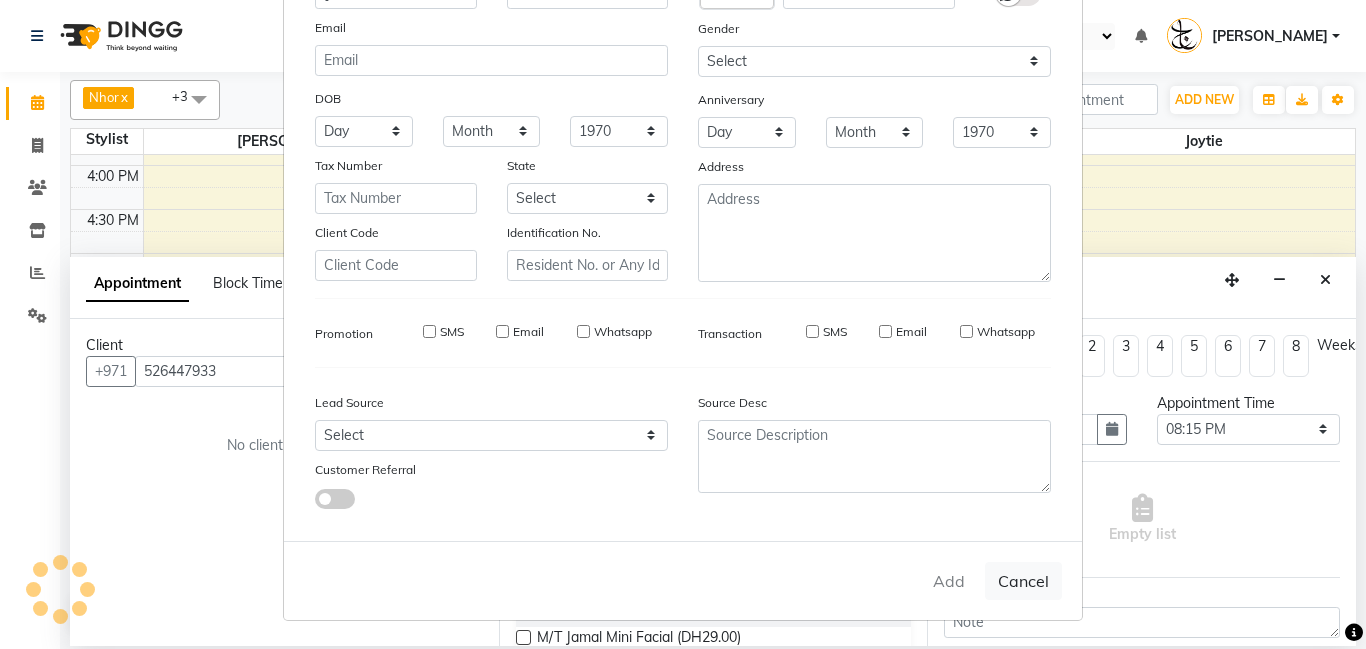type on "52*****33" 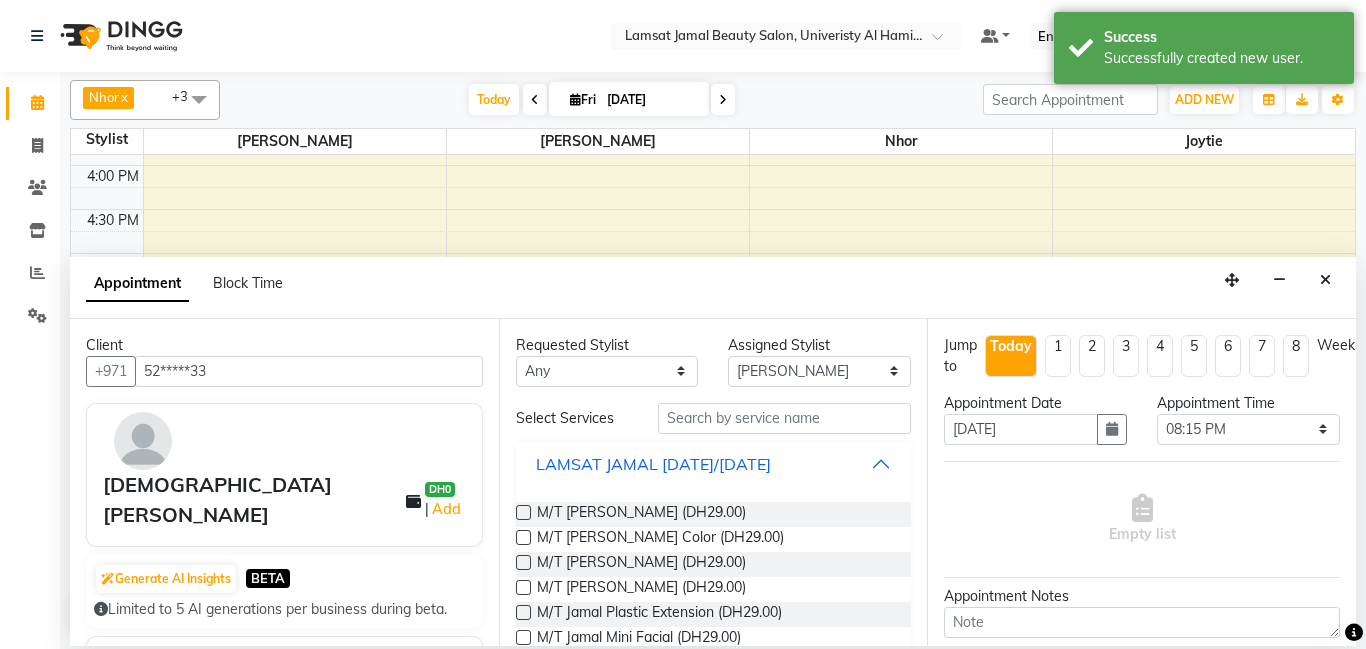 click on "LAMSAT JAMAL [DATE]/[DATE]" at bounding box center [714, 464] 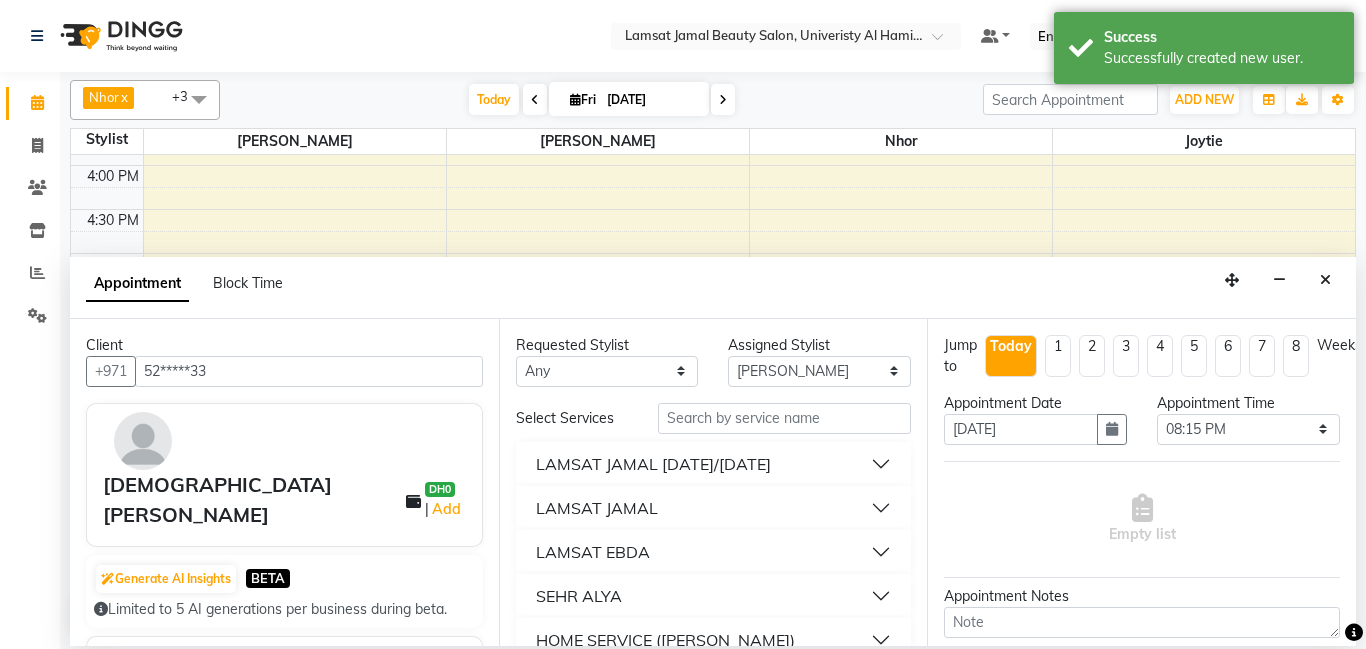 click on "LAMSAT JAMAL" at bounding box center [714, 508] 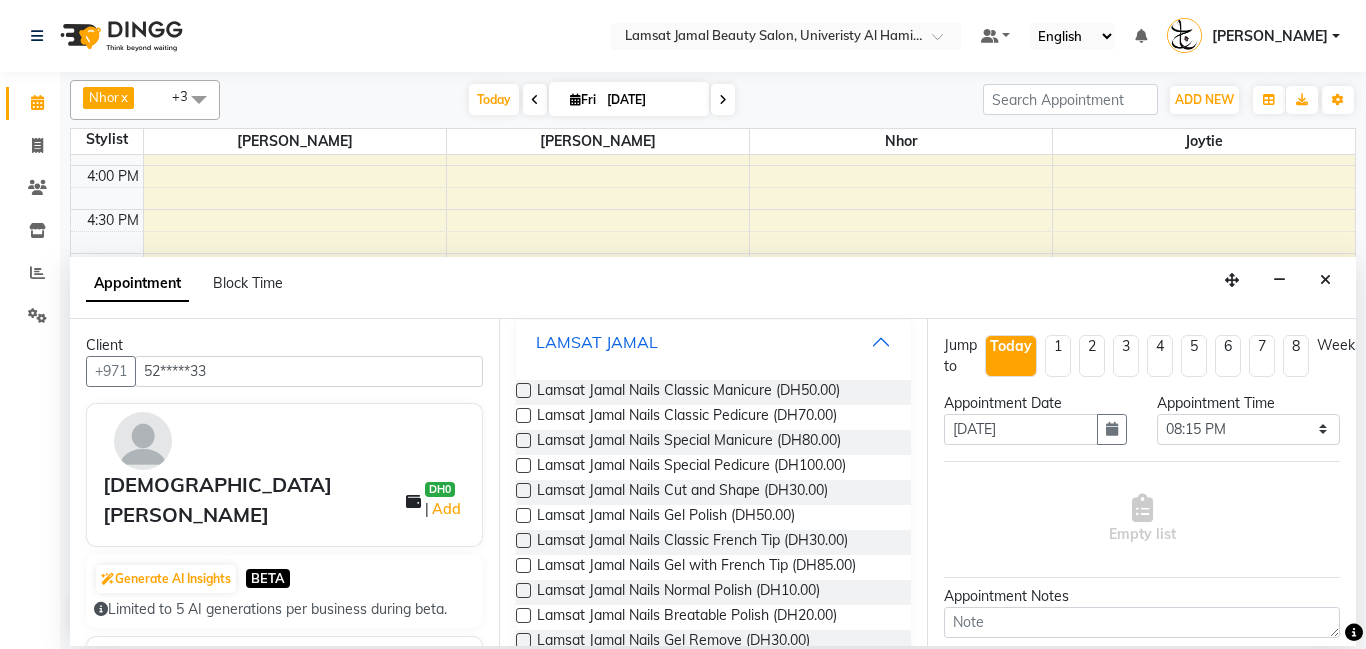 scroll, scrollTop: 160, scrollLeft: 0, axis: vertical 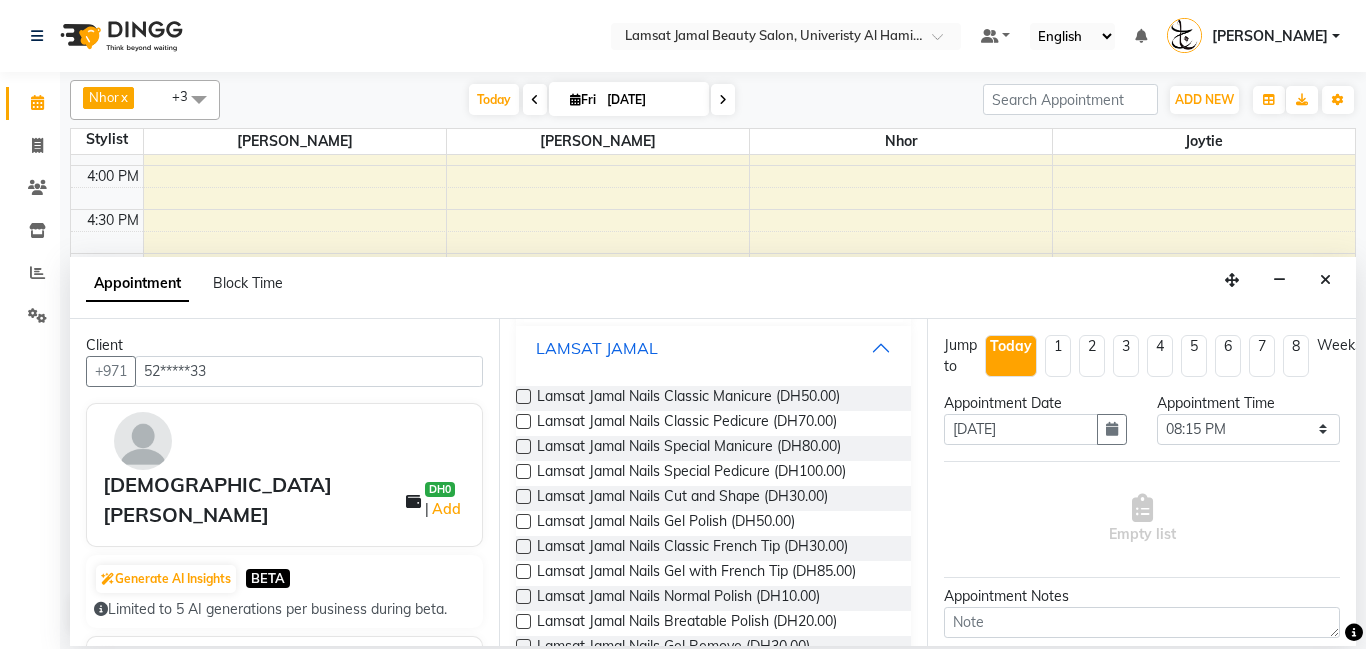 click on "LAMSAT JAMAL" at bounding box center [714, 348] 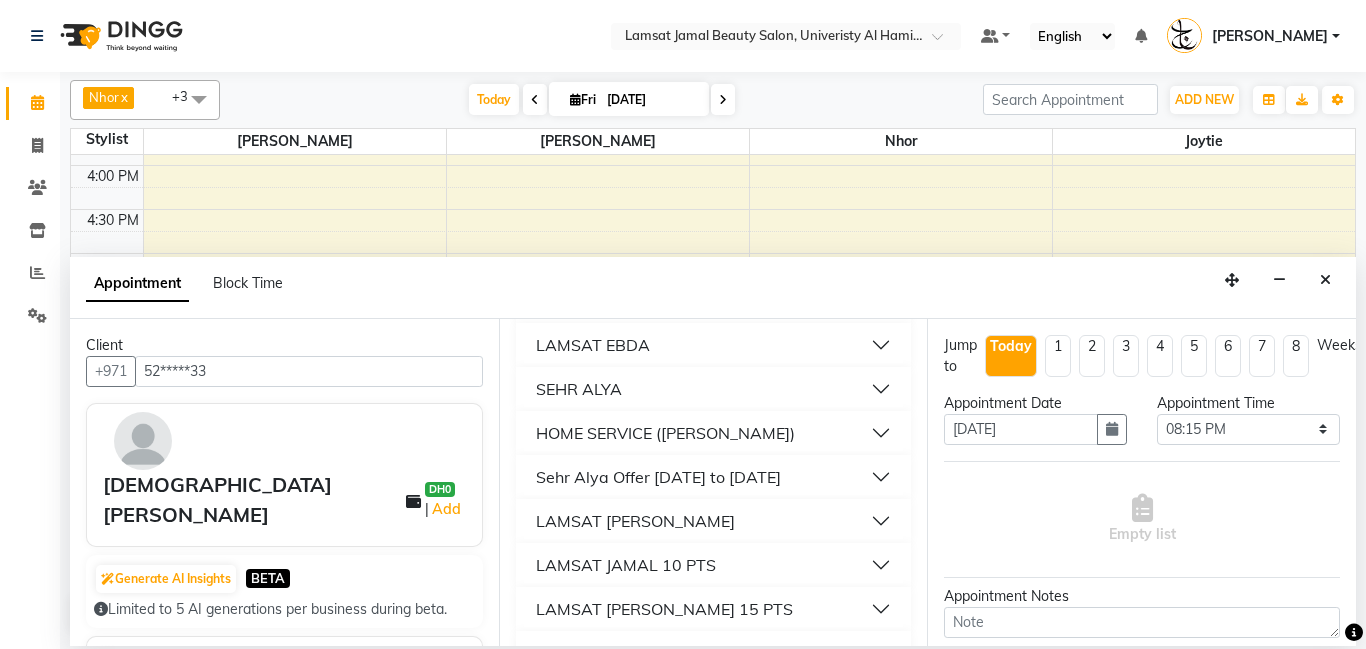 scroll, scrollTop: 225, scrollLeft: 0, axis: vertical 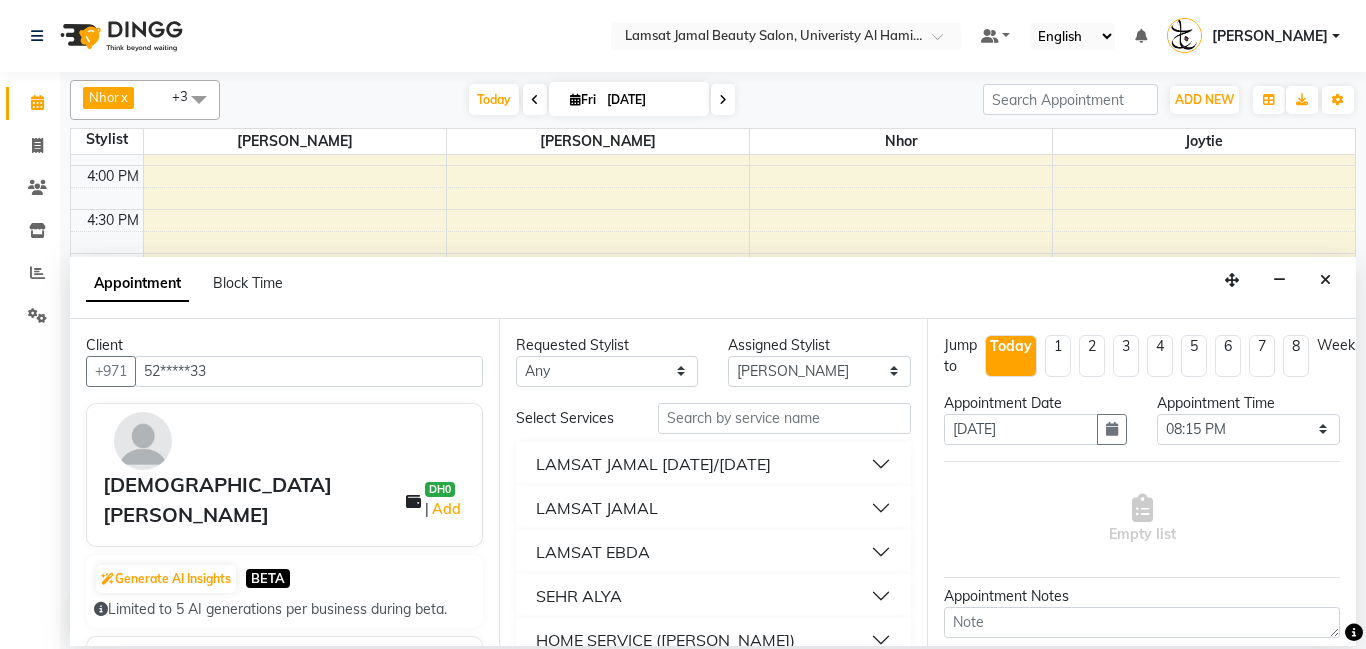 click on "LAMSAT JAMAL [DATE]/[DATE]" at bounding box center (714, 464) 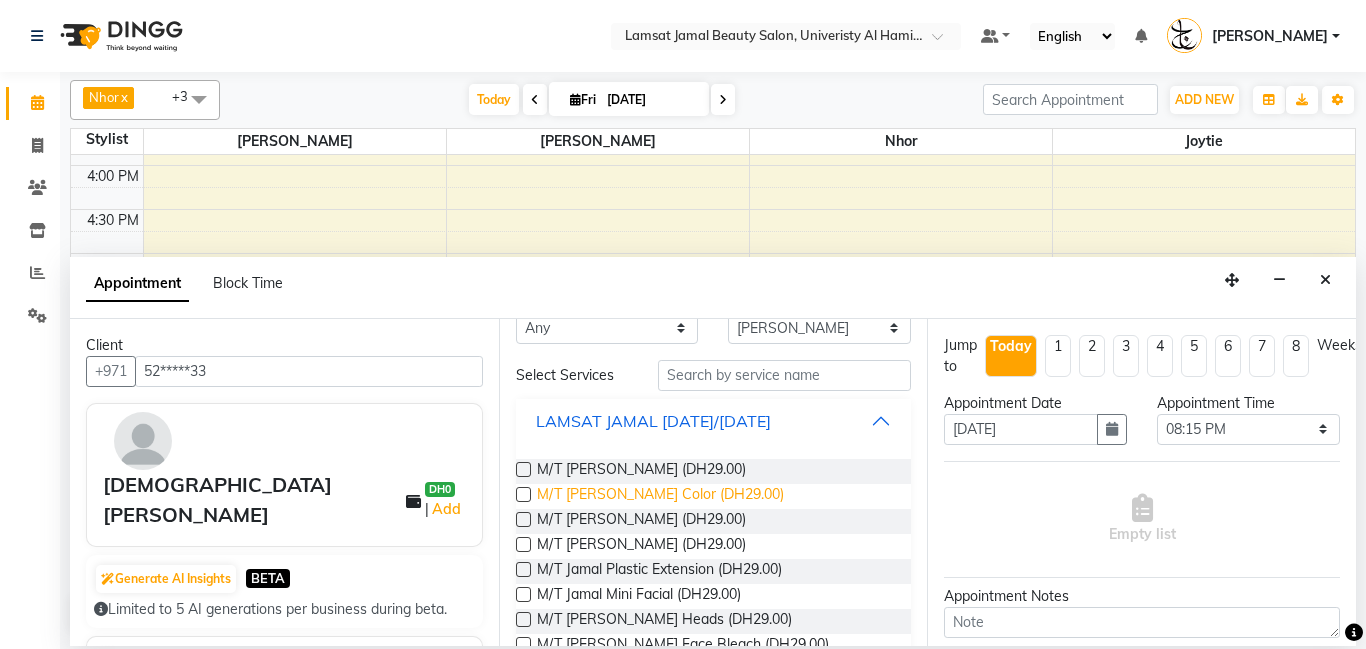 scroll, scrollTop: 24, scrollLeft: 0, axis: vertical 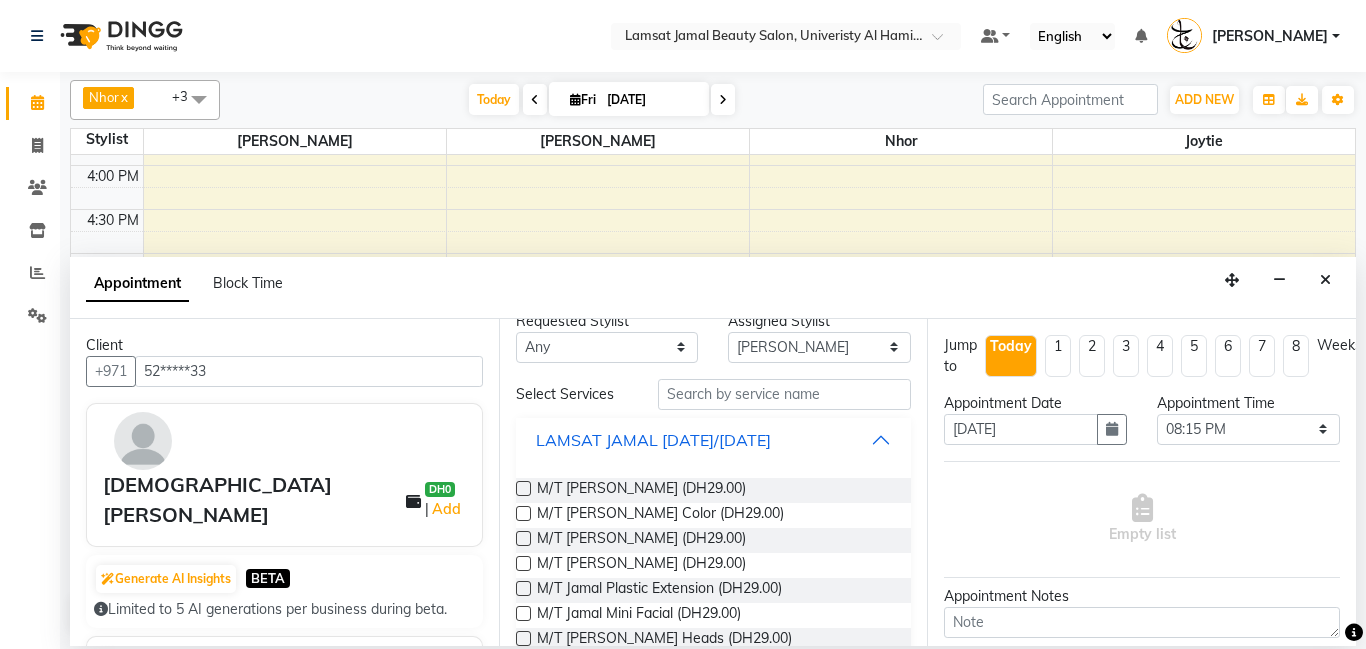 click on "LAMSAT JAMAL [DATE]/[DATE]" at bounding box center (714, 440) 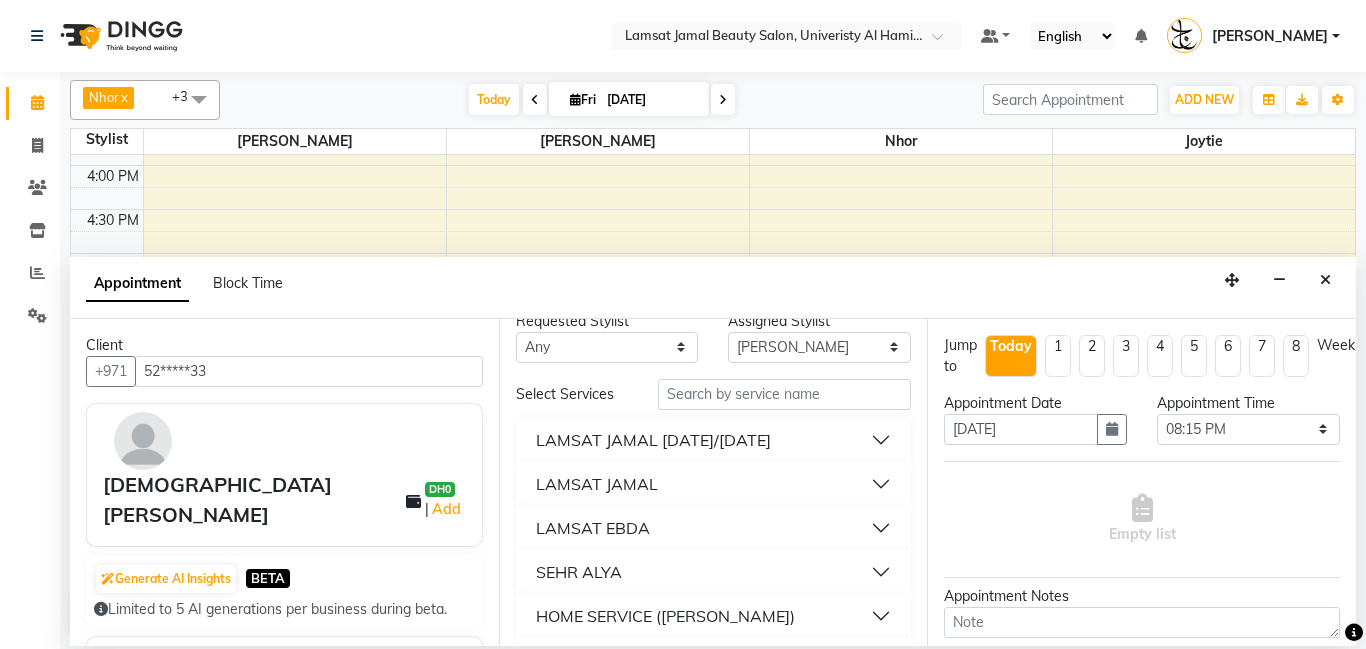 click on "LAMSAT JAMAL" at bounding box center (714, 484) 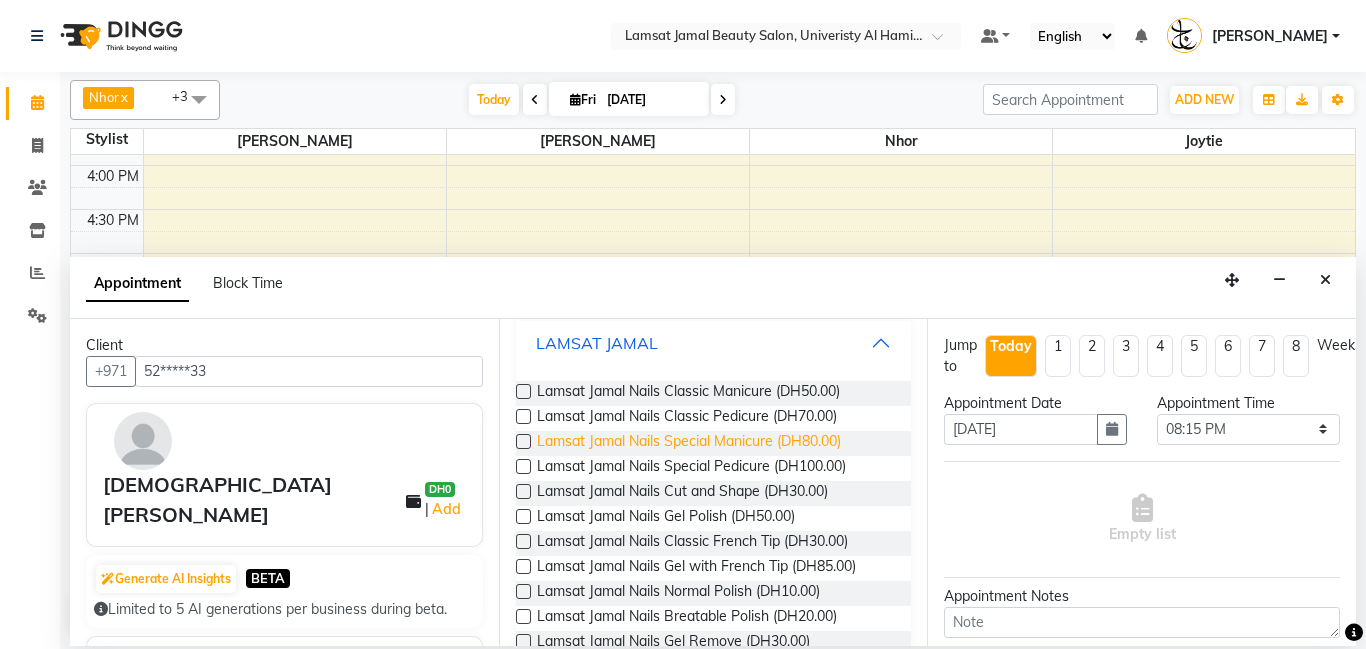 scroll, scrollTop: 0, scrollLeft: 0, axis: both 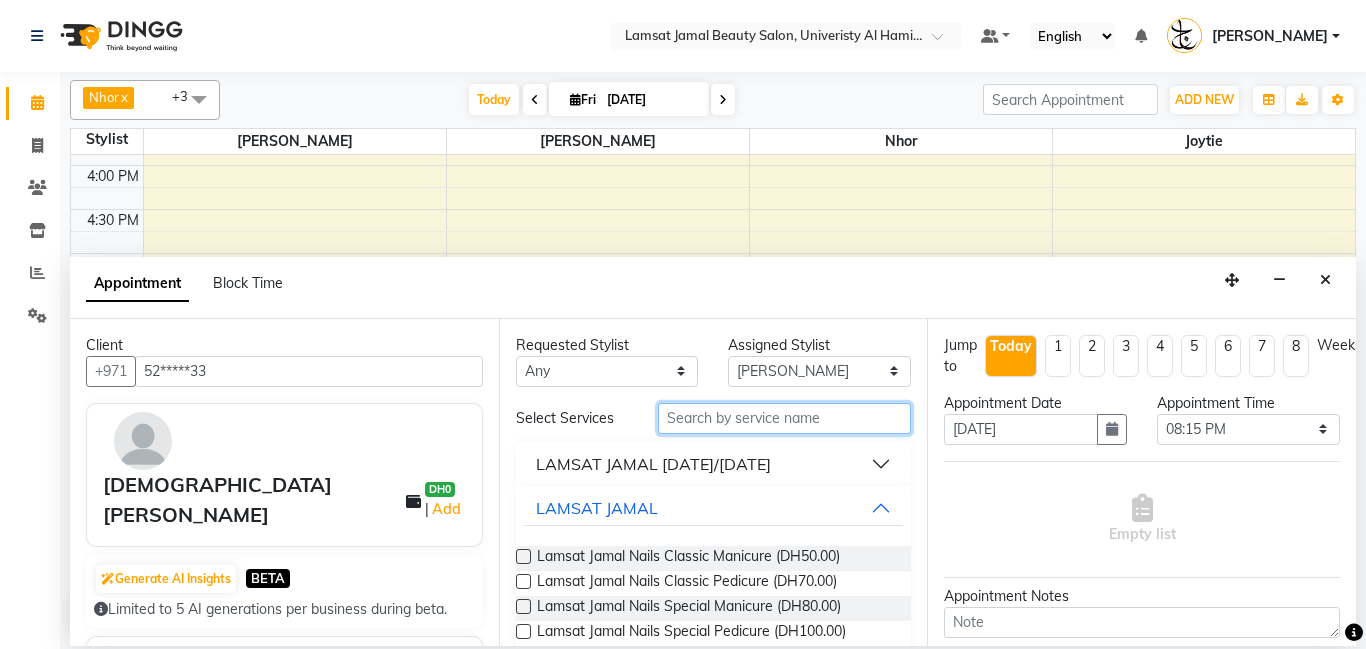 click at bounding box center [785, 418] 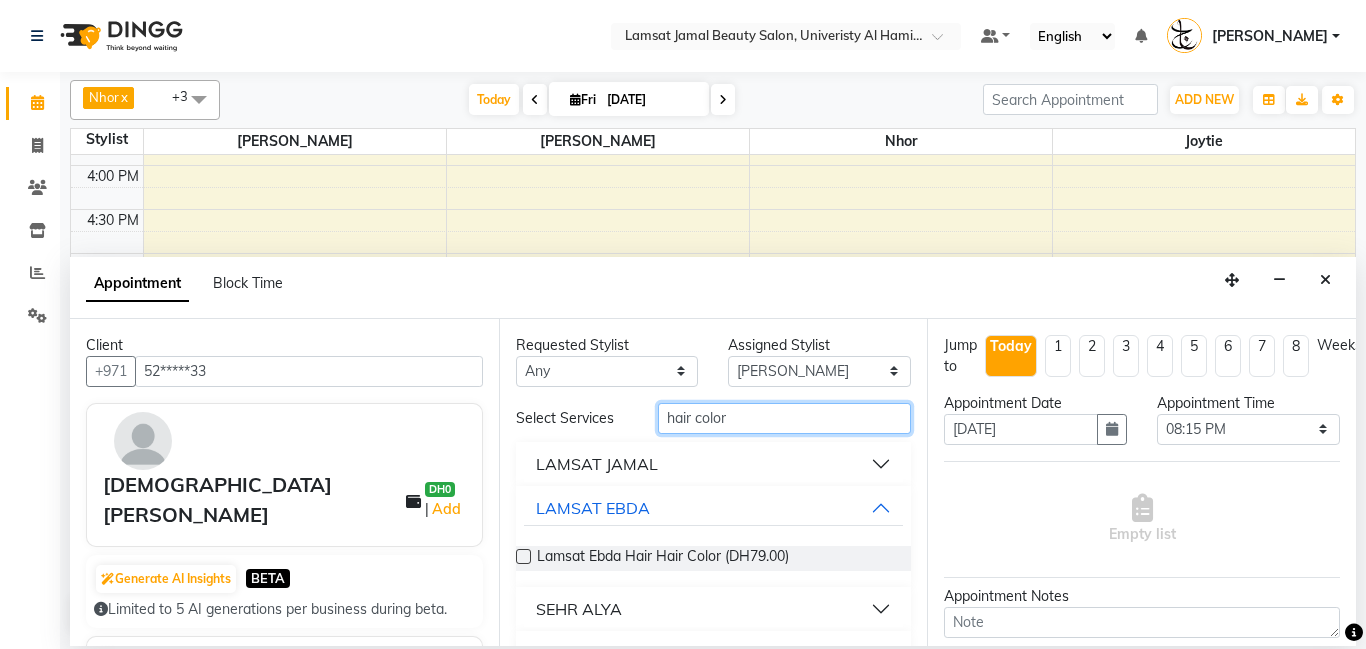 type on "hair color" 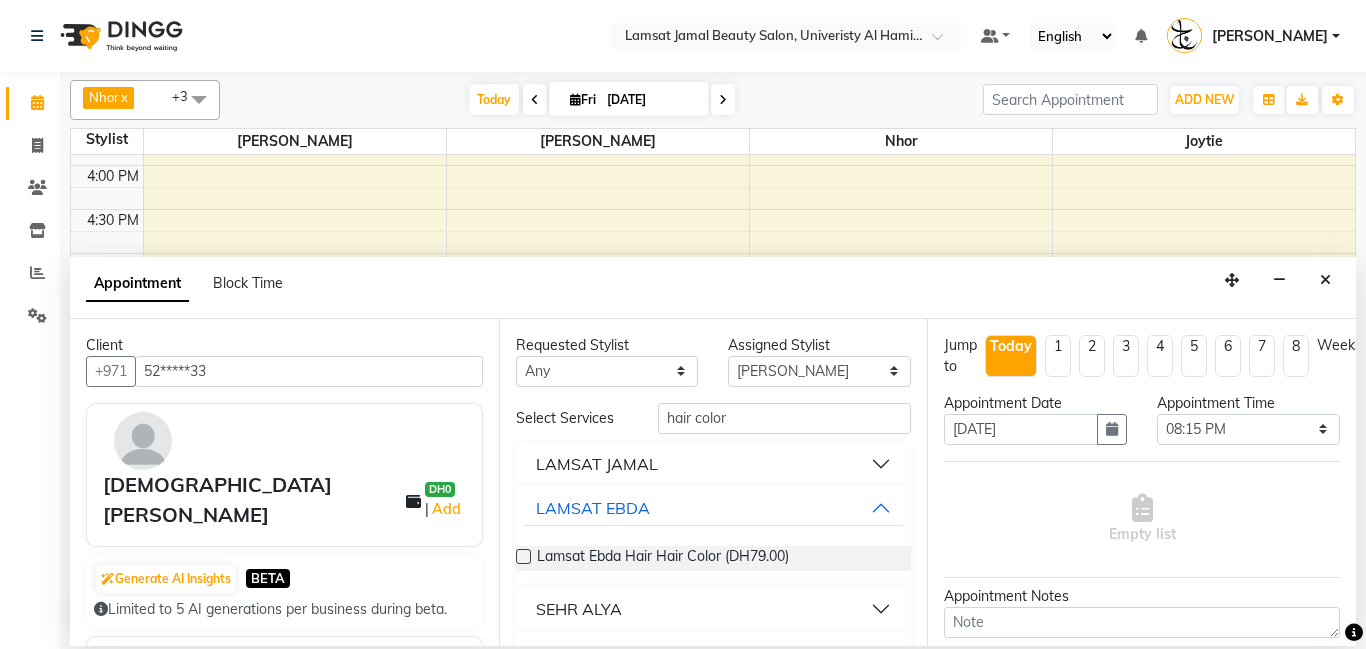 click on "LAMSAT JAMAL" at bounding box center [714, 464] 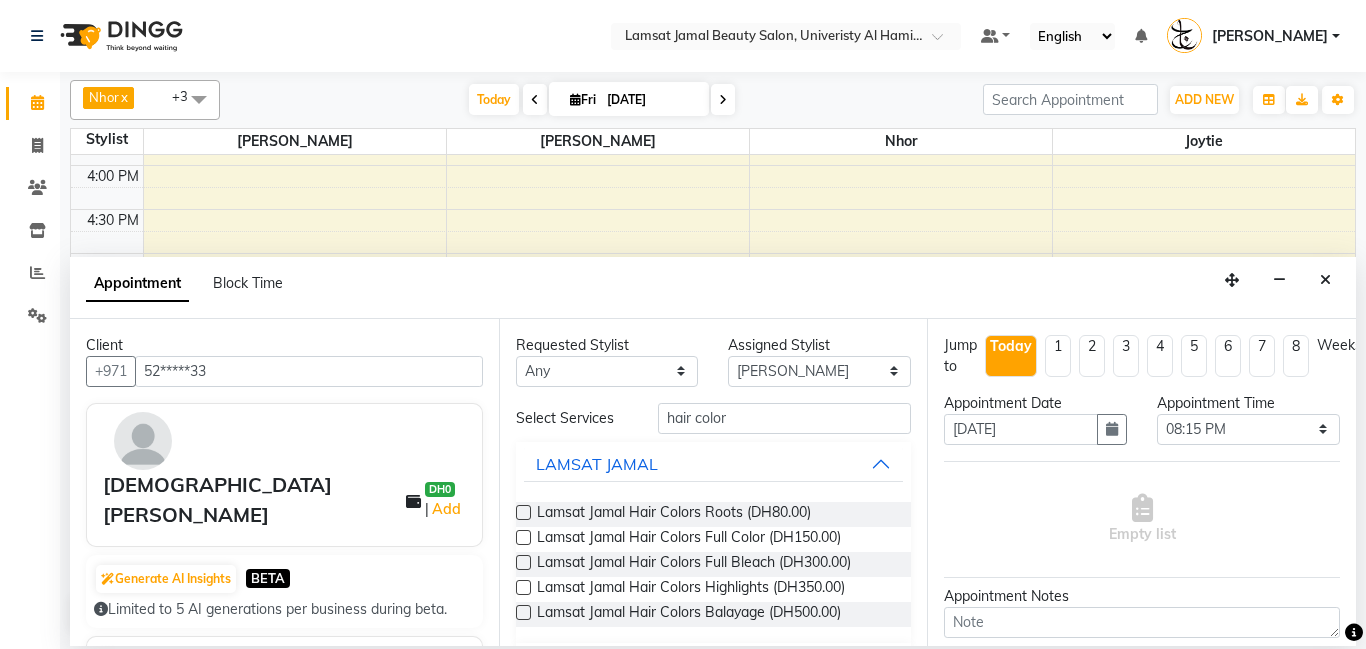 click at bounding box center (523, 537) 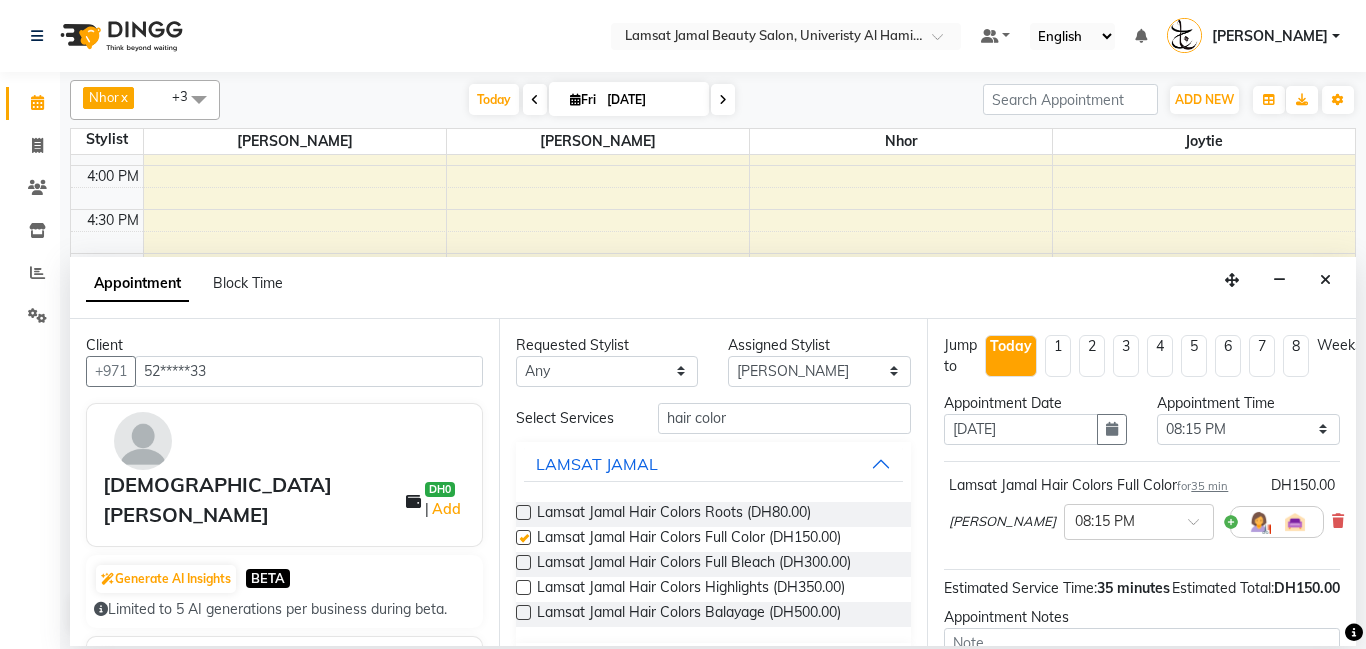 checkbox on "false" 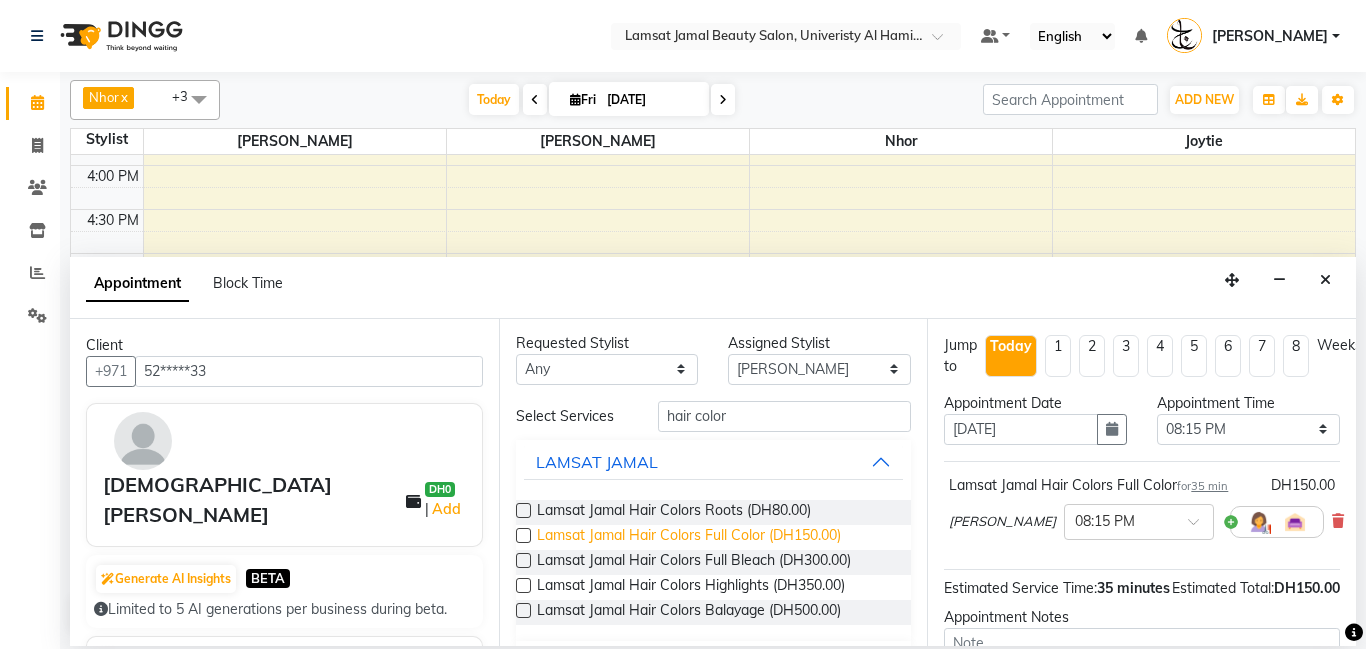 scroll, scrollTop: 0, scrollLeft: 0, axis: both 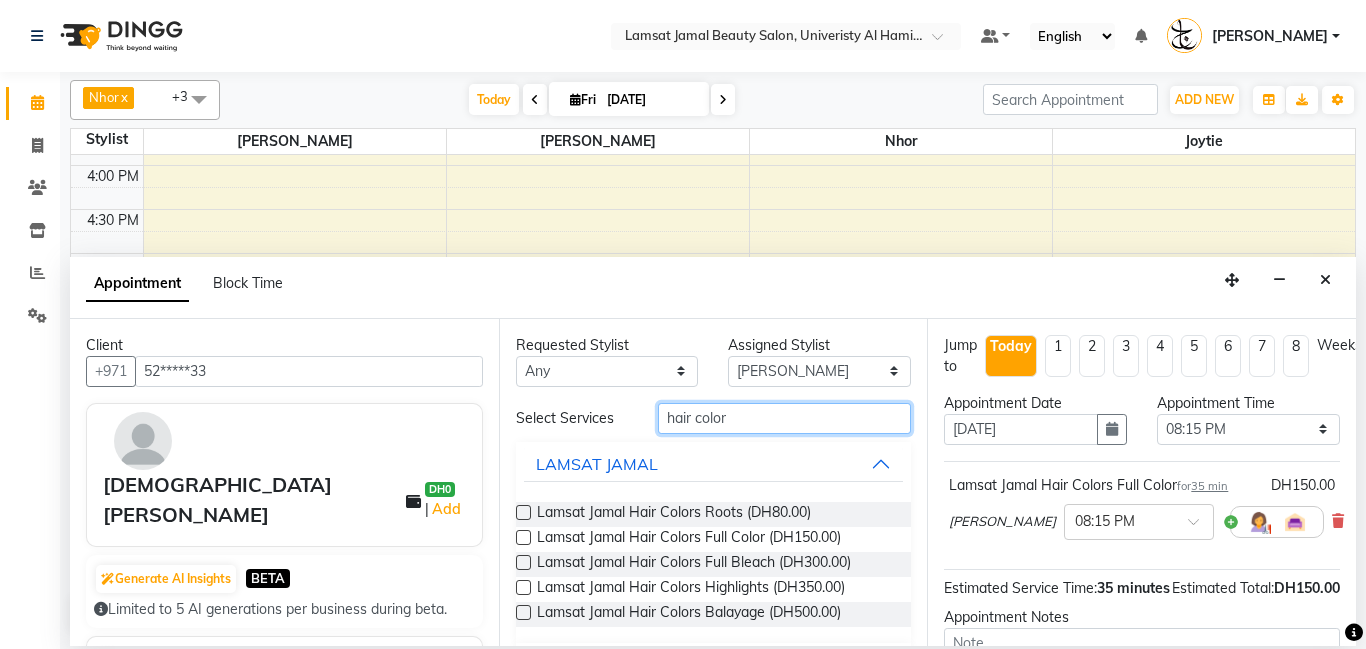 click on "hair color" at bounding box center [785, 418] 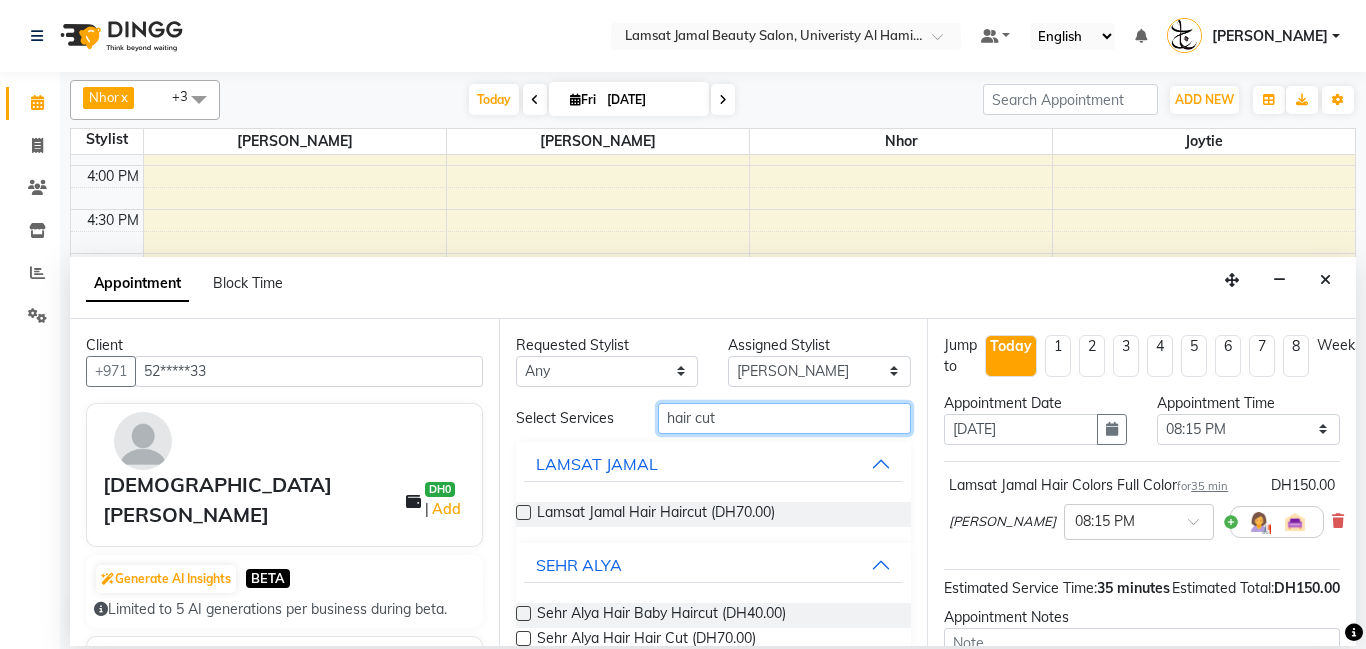 type on "hair cut" 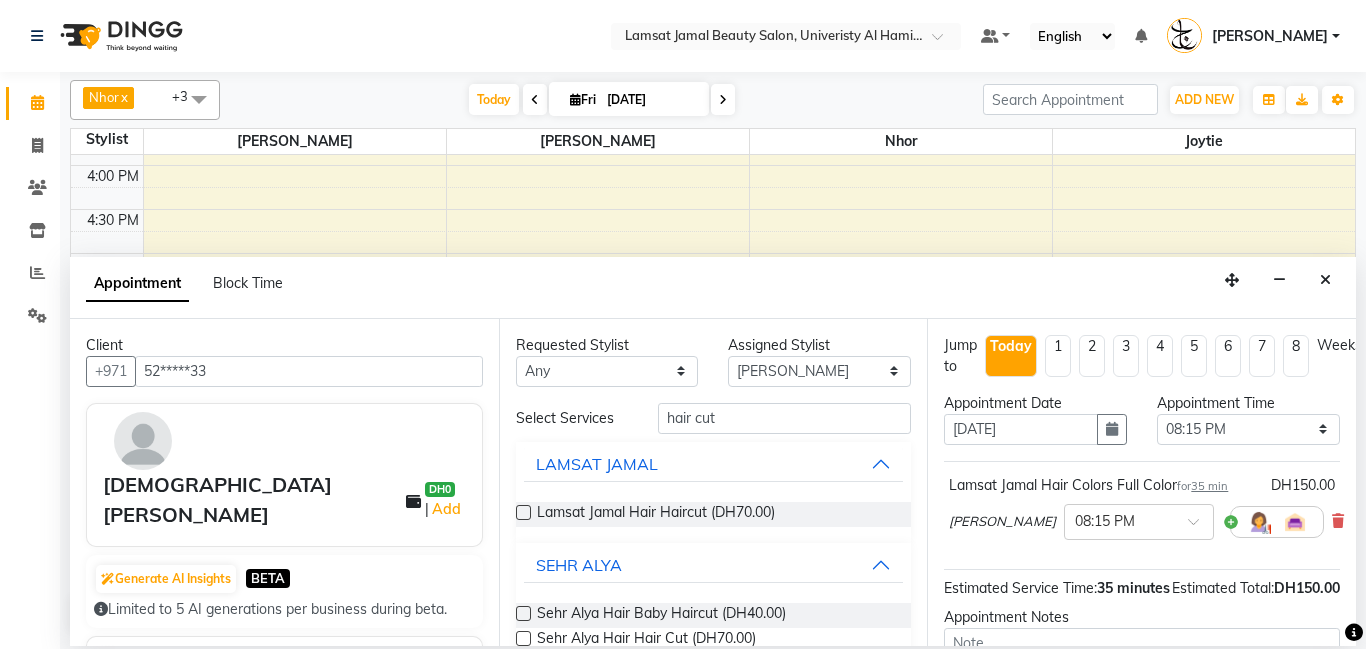 click at bounding box center (523, 512) 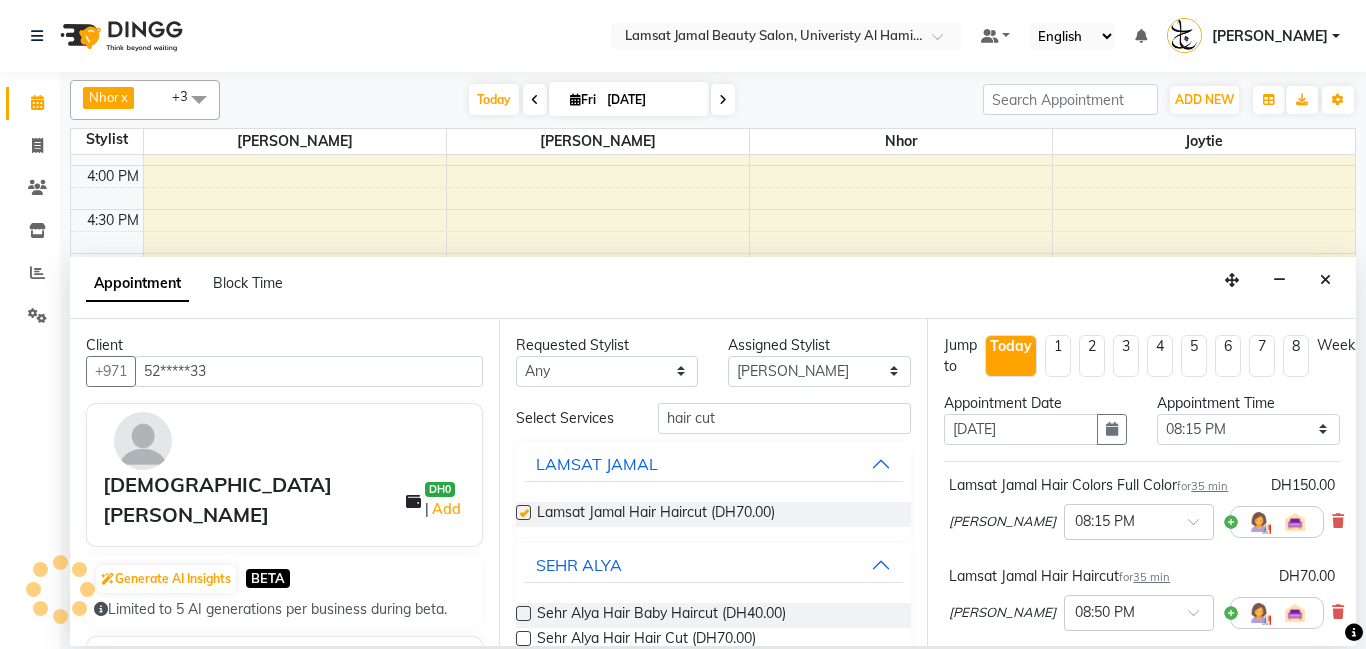 checkbox on "false" 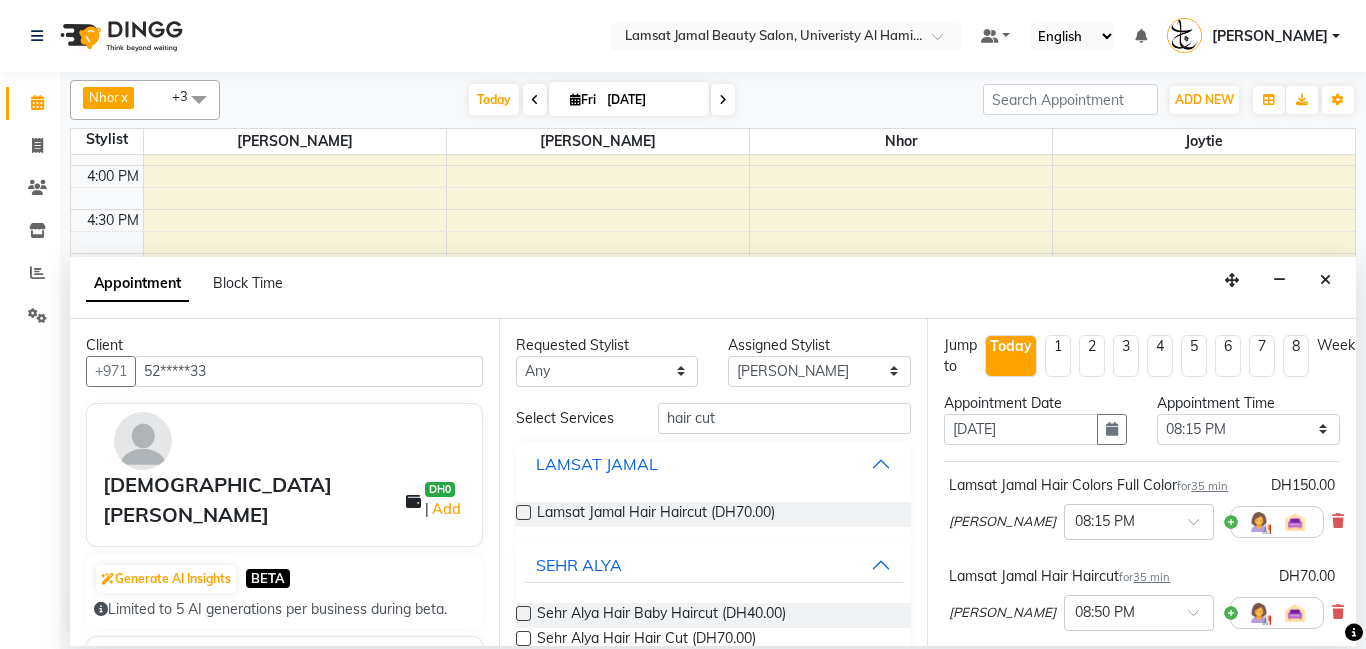 click on "LAMSAT JAMAL" at bounding box center (714, 464) 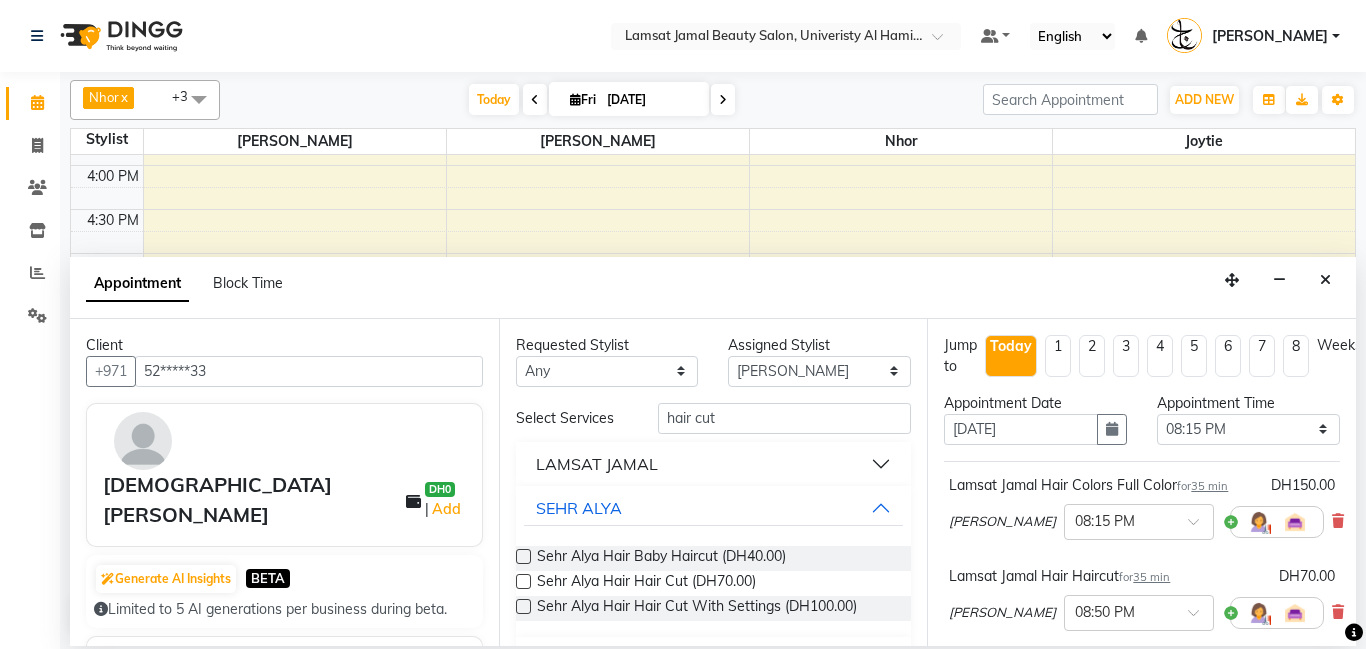click on "LAMSAT JAMAL" at bounding box center [714, 464] 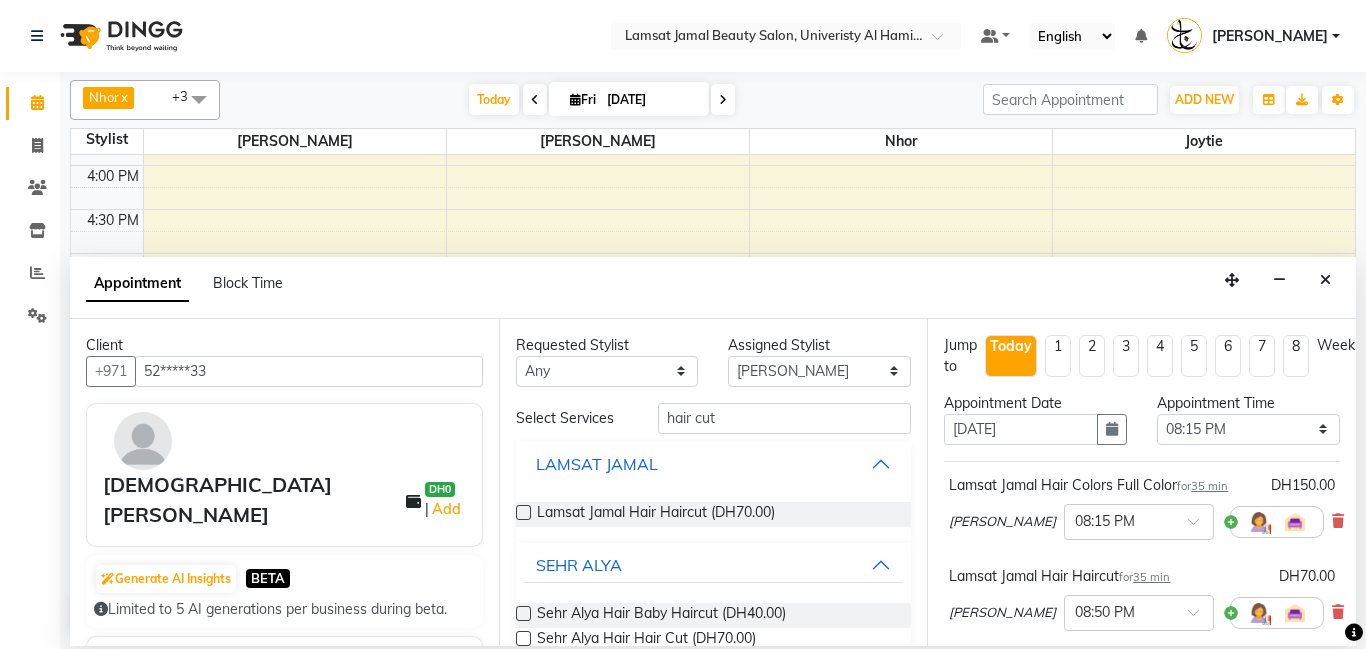 click on "LAMSAT JAMAL" at bounding box center [597, 464] 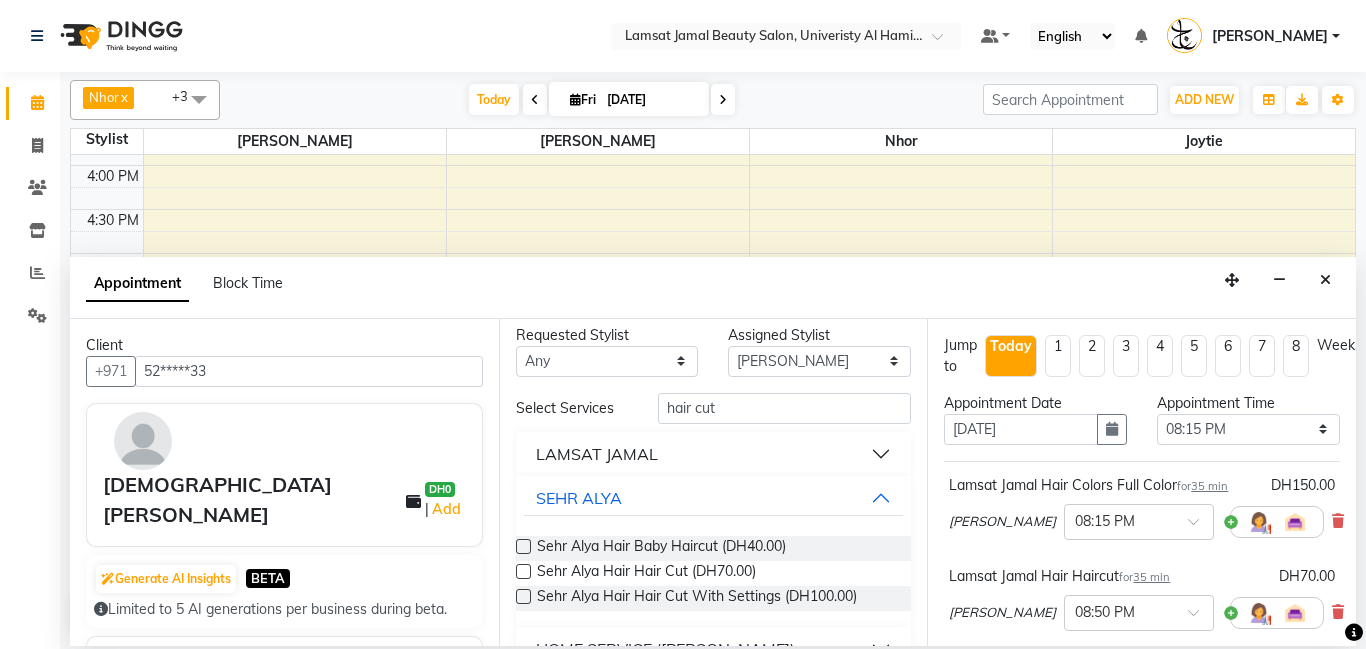 scroll, scrollTop: 0, scrollLeft: 0, axis: both 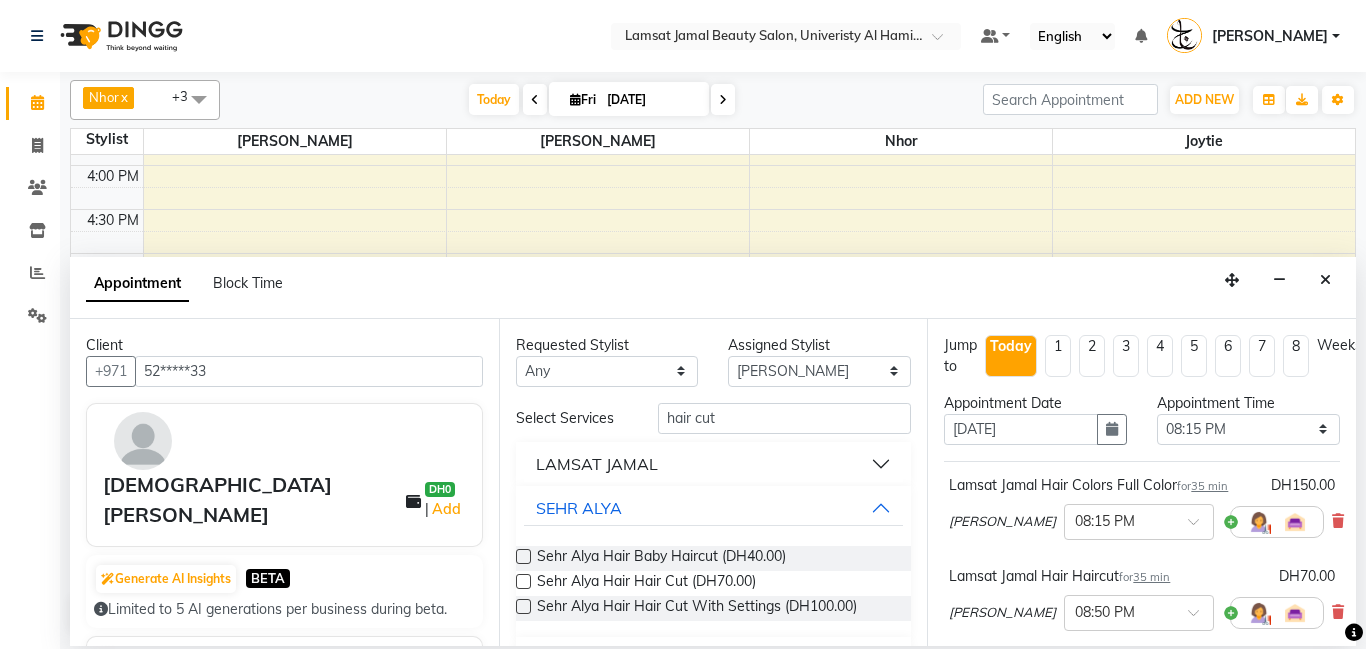 click on "LAMSAT JAMAL" at bounding box center (597, 464) 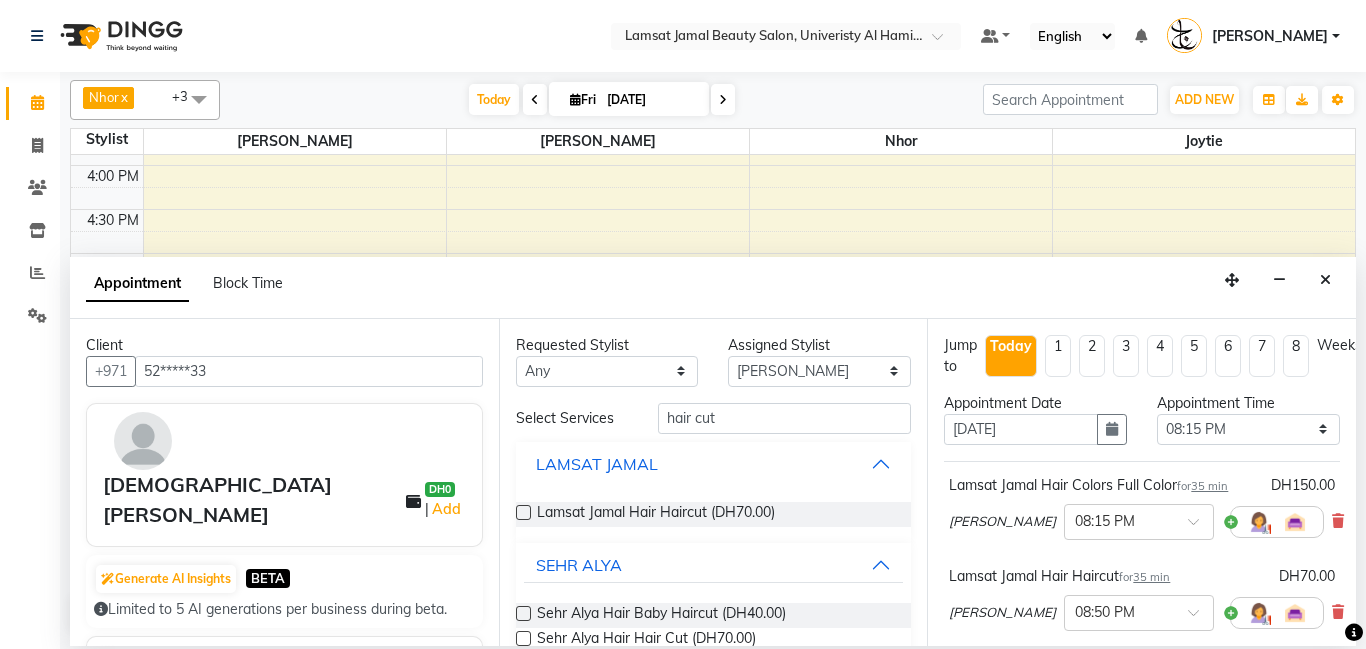 click on "LAMSAT JAMAL" at bounding box center [714, 464] 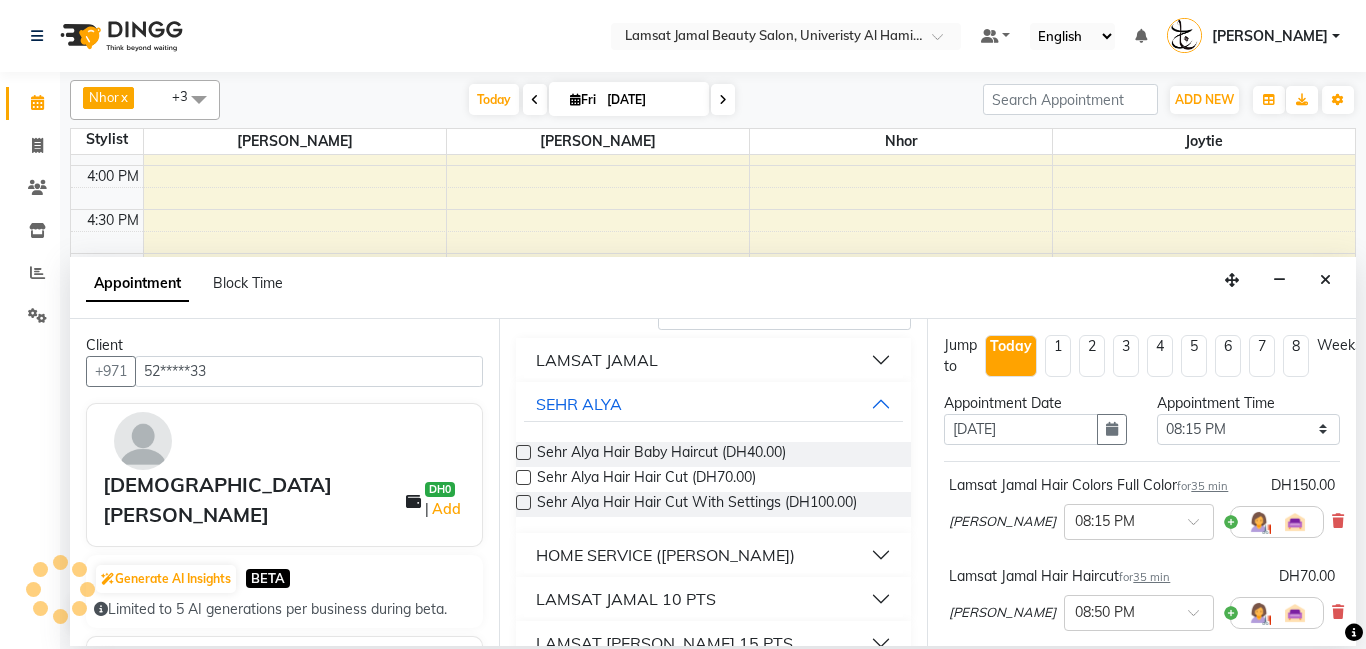 scroll, scrollTop: 183, scrollLeft: 0, axis: vertical 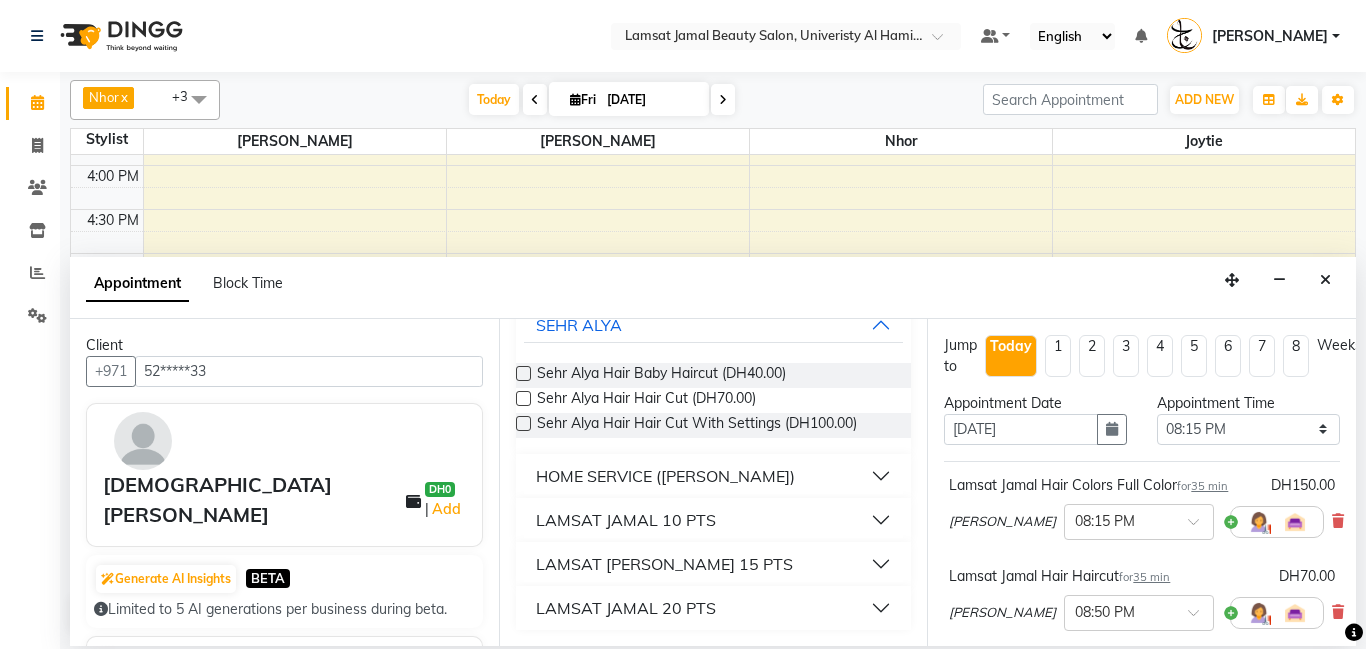 click on "HOME SERVICE ([PERSON_NAME])" at bounding box center [714, 476] 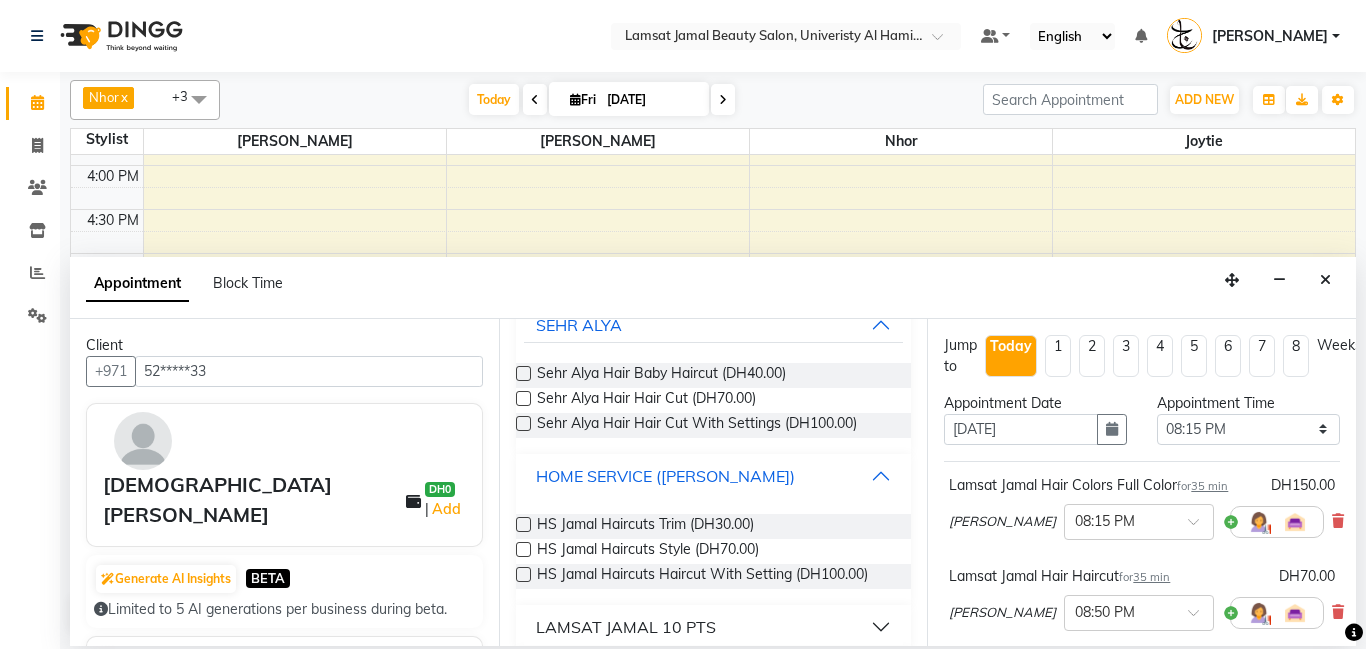 click on "HOME SERVICE ([PERSON_NAME])" at bounding box center [714, 476] 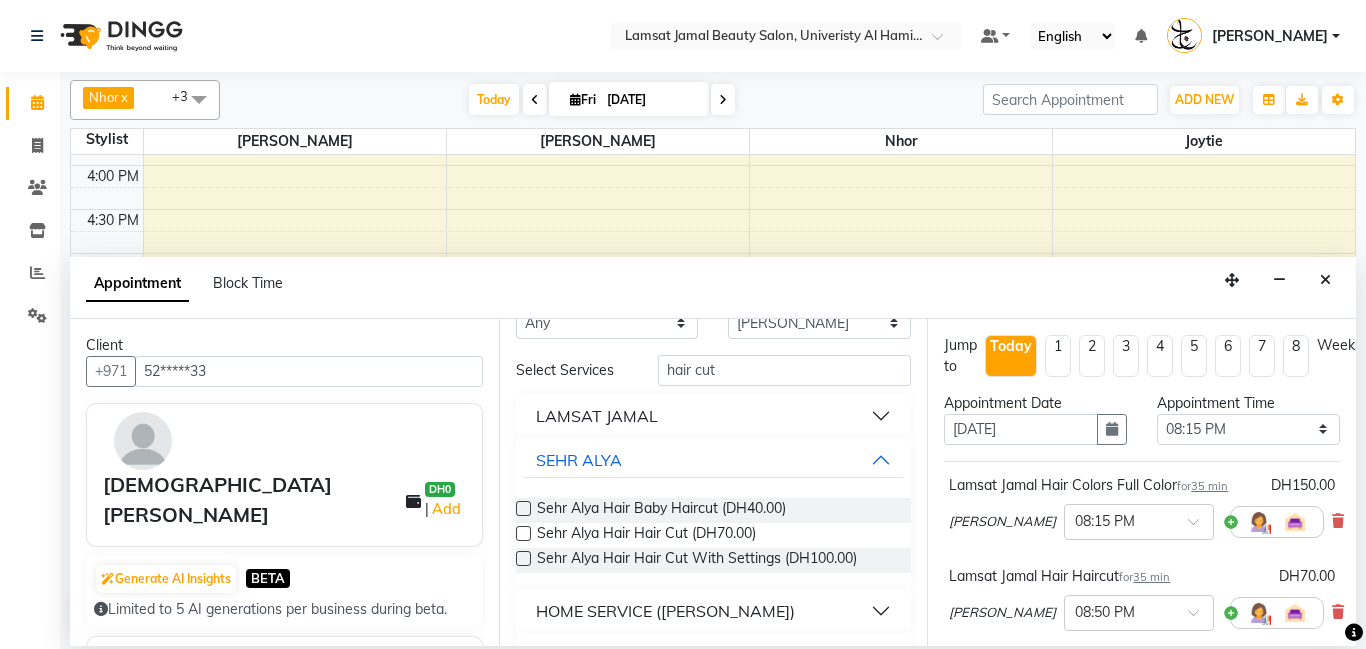 scroll, scrollTop: 47, scrollLeft: 0, axis: vertical 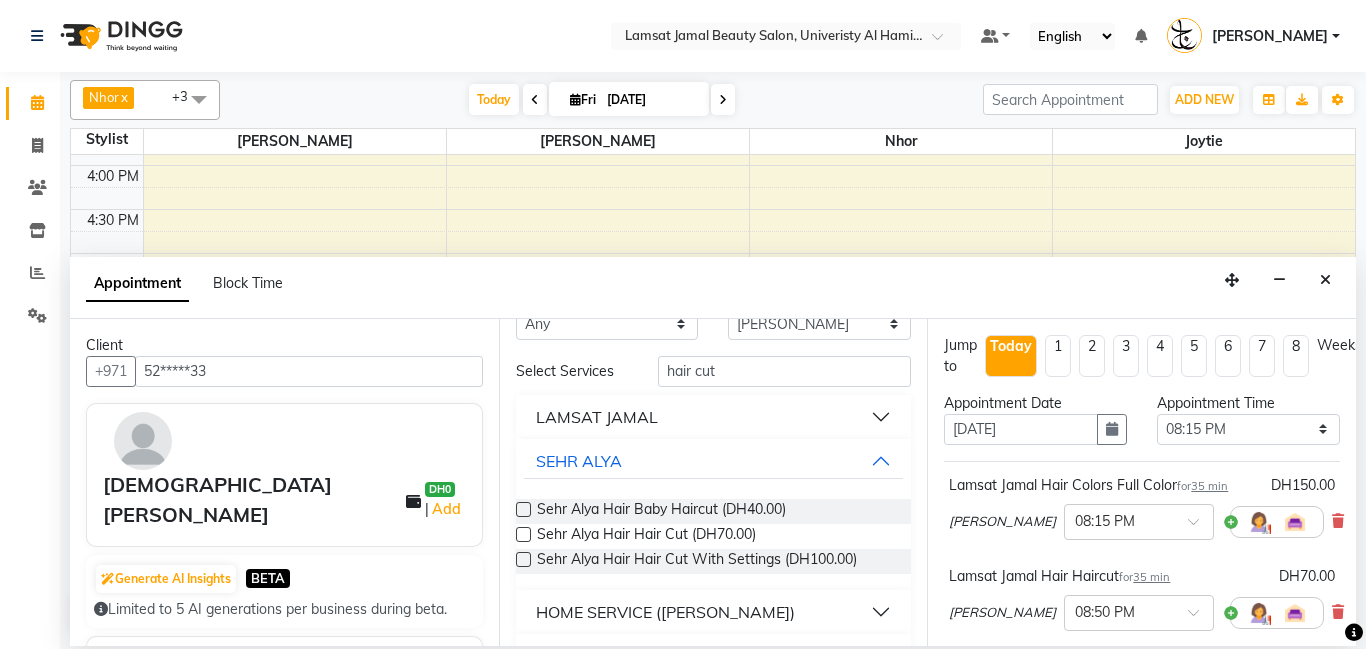 click on "LAMSAT JAMAL" at bounding box center [597, 417] 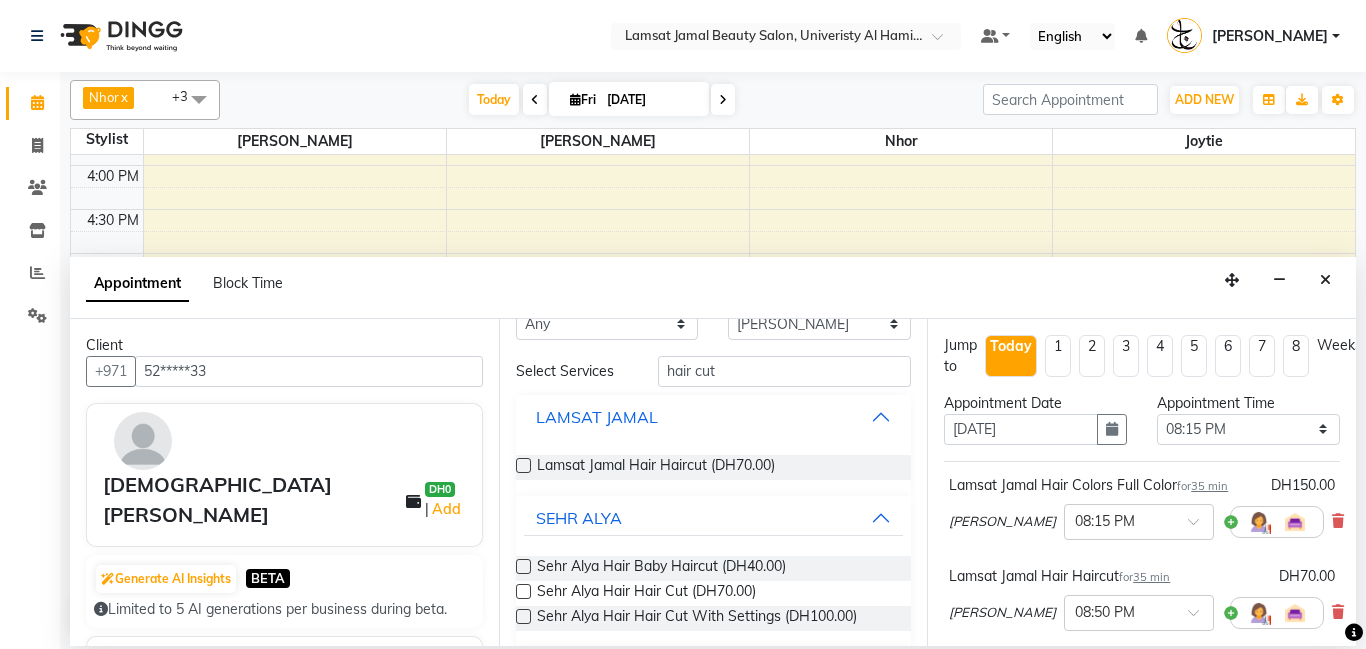 drag, startPoint x: 586, startPoint y: 416, endPoint x: 598, endPoint y: 420, distance: 12.649111 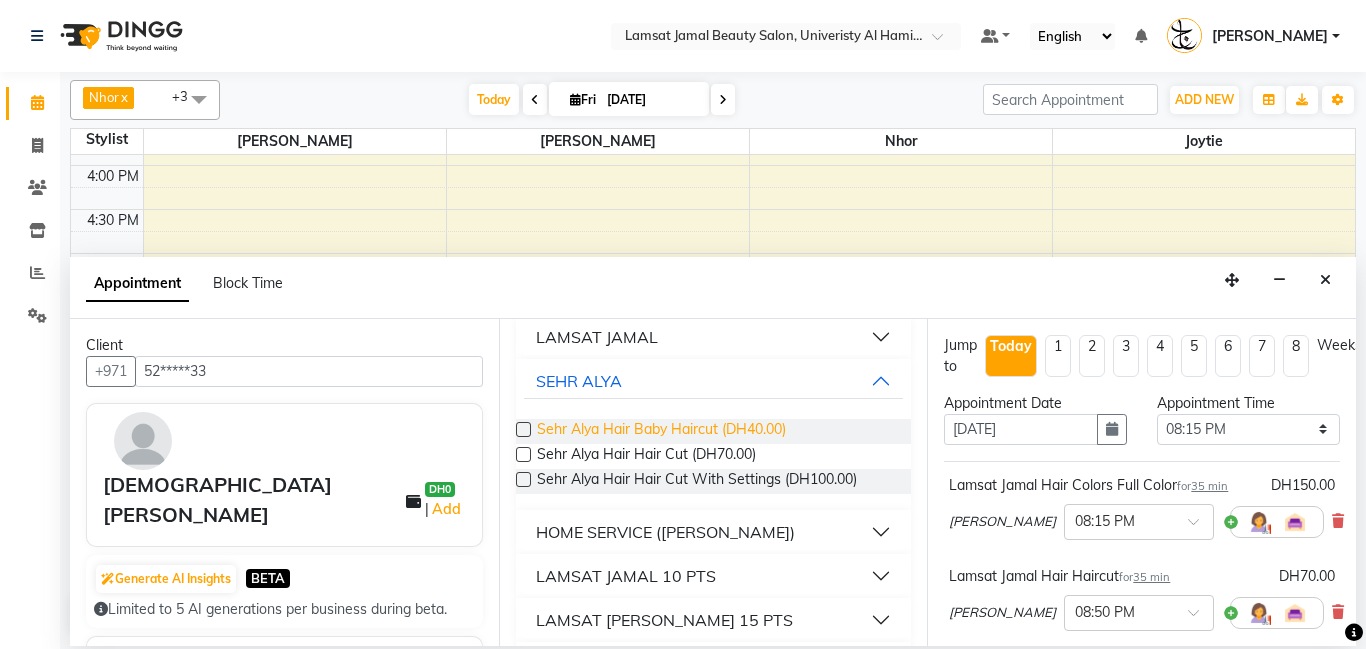 scroll, scrollTop: 183, scrollLeft: 0, axis: vertical 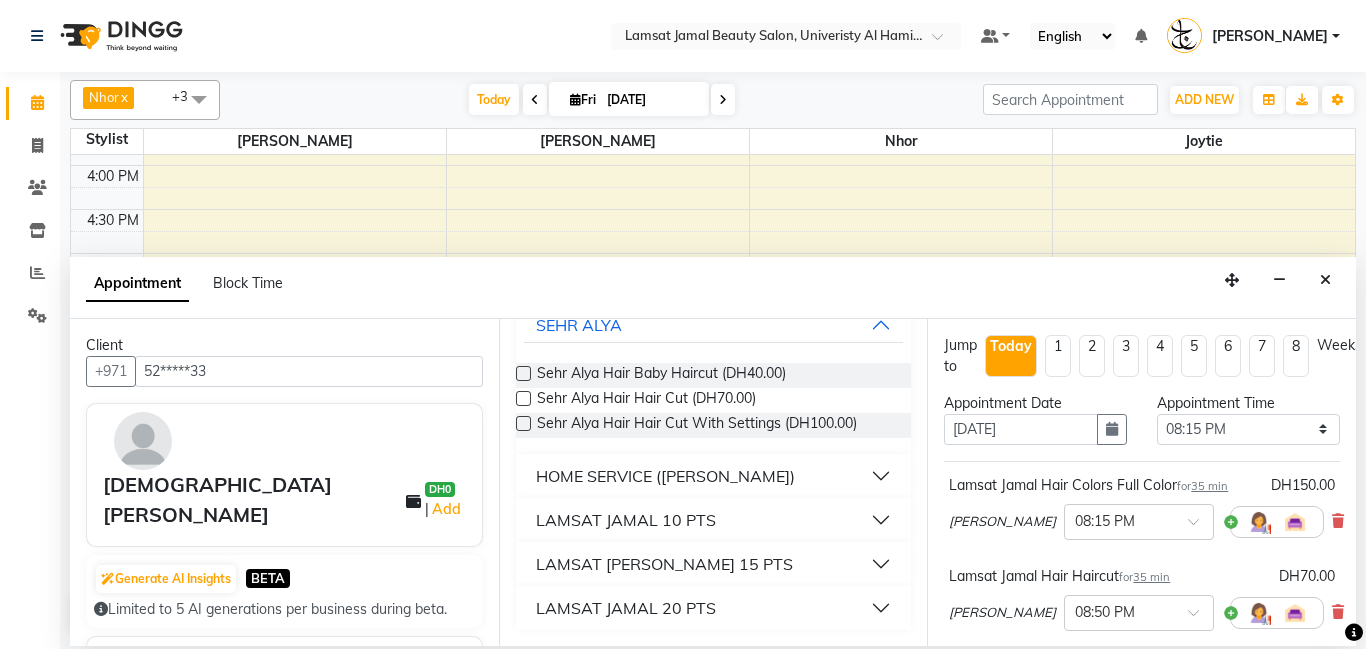 click on "HOME SERVICE ([PERSON_NAME])" at bounding box center [714, 476] 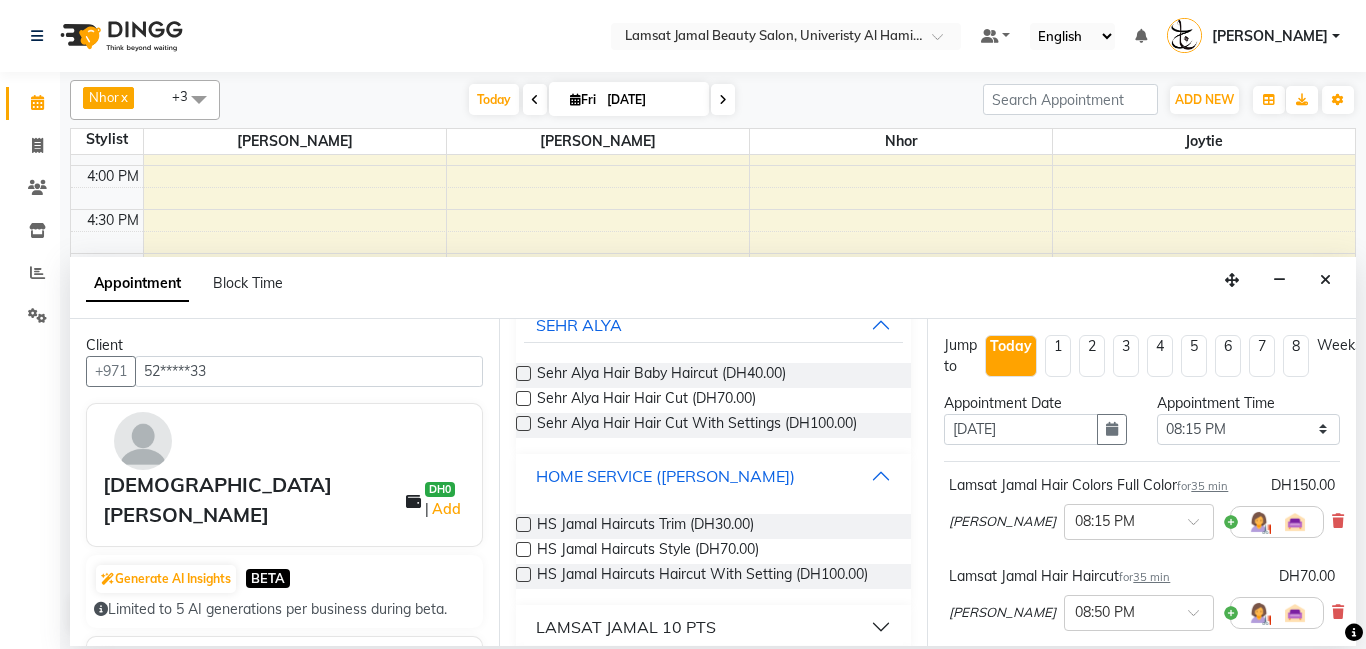 click on "HOME SERVICE ([PERSON_NAME])" at bounding box center (714, 476) 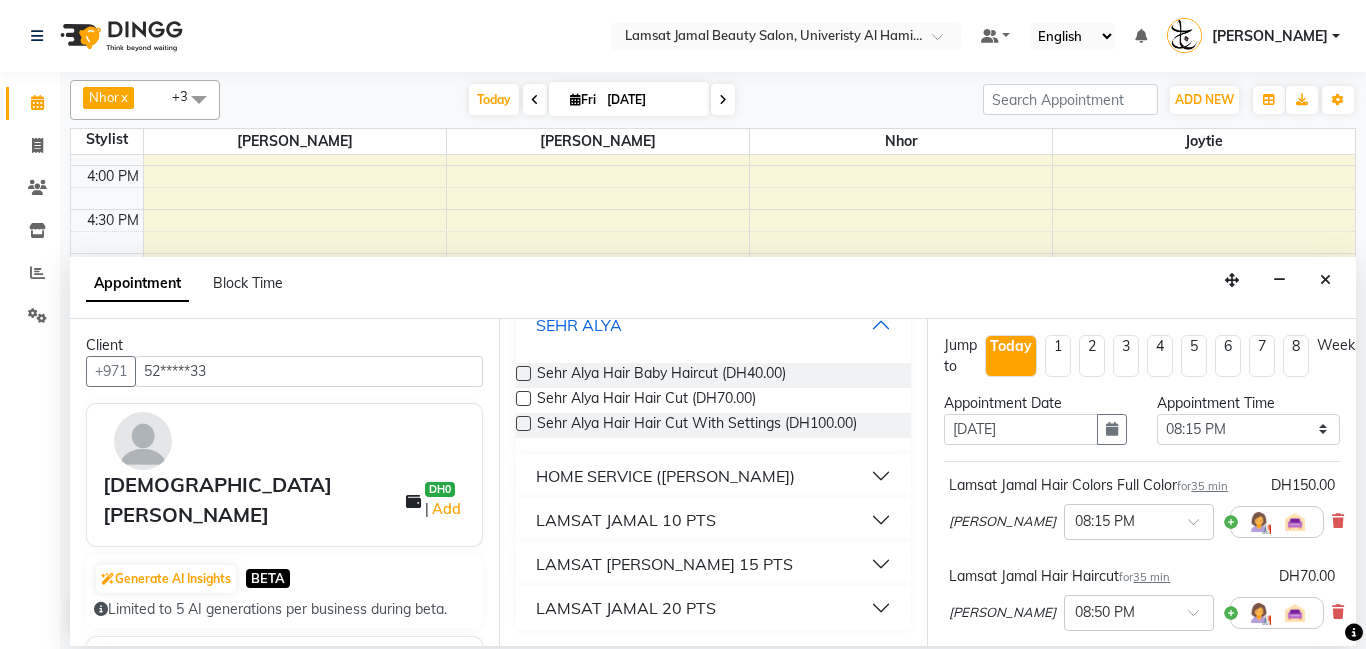 click on "SEHR ALYA" at bounding box center [714, 325] 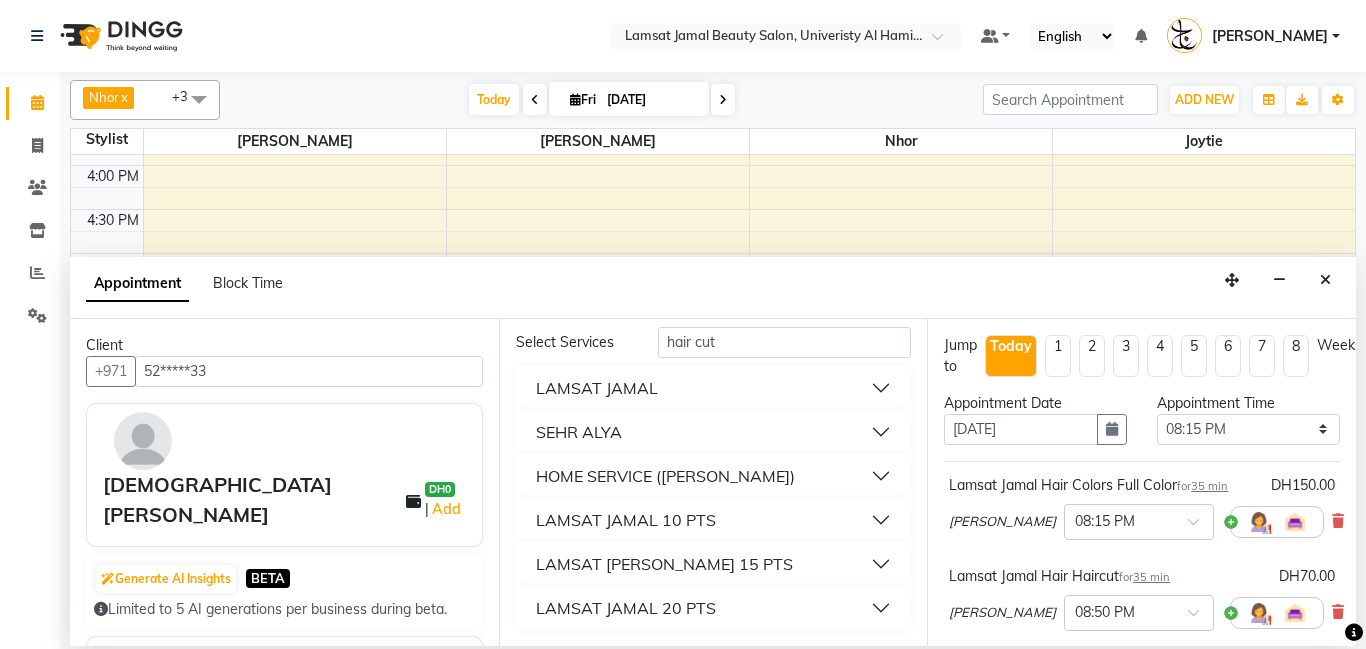 scroll, scrollTop: 76, scrollLeft: 0, axis: vertical 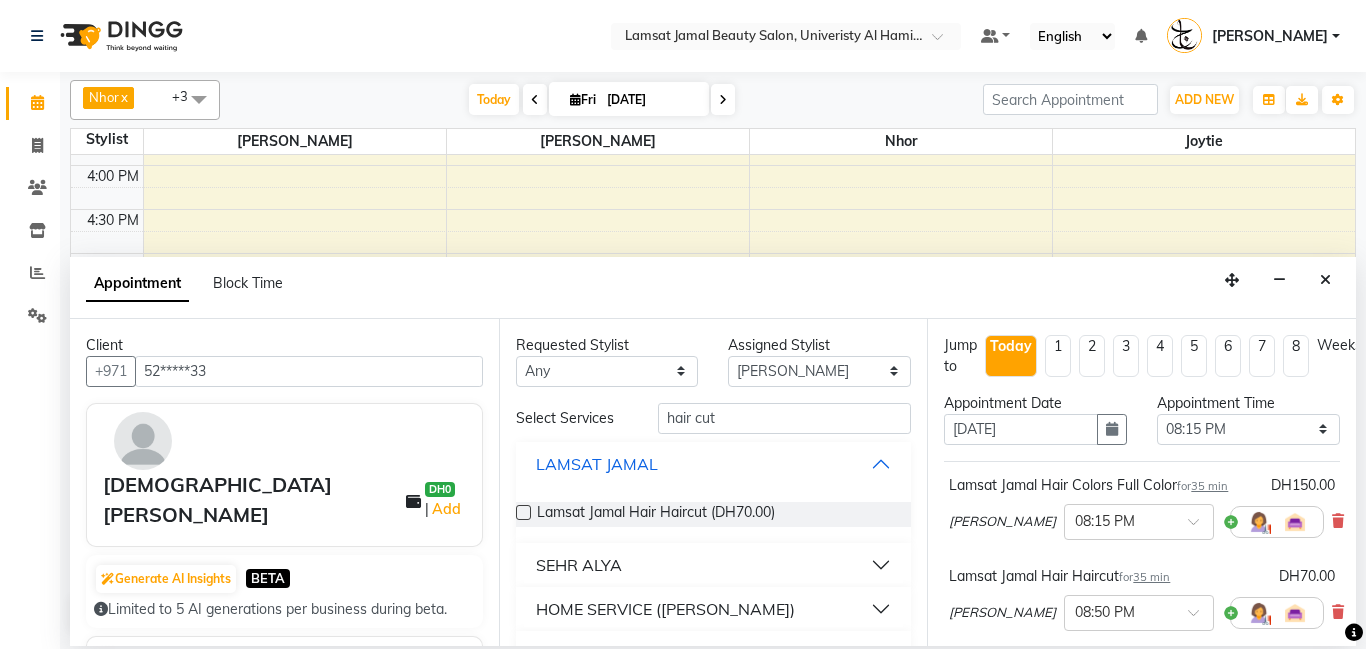 click on "LAMSAT JAMAL" at bounding box center (597, 464) 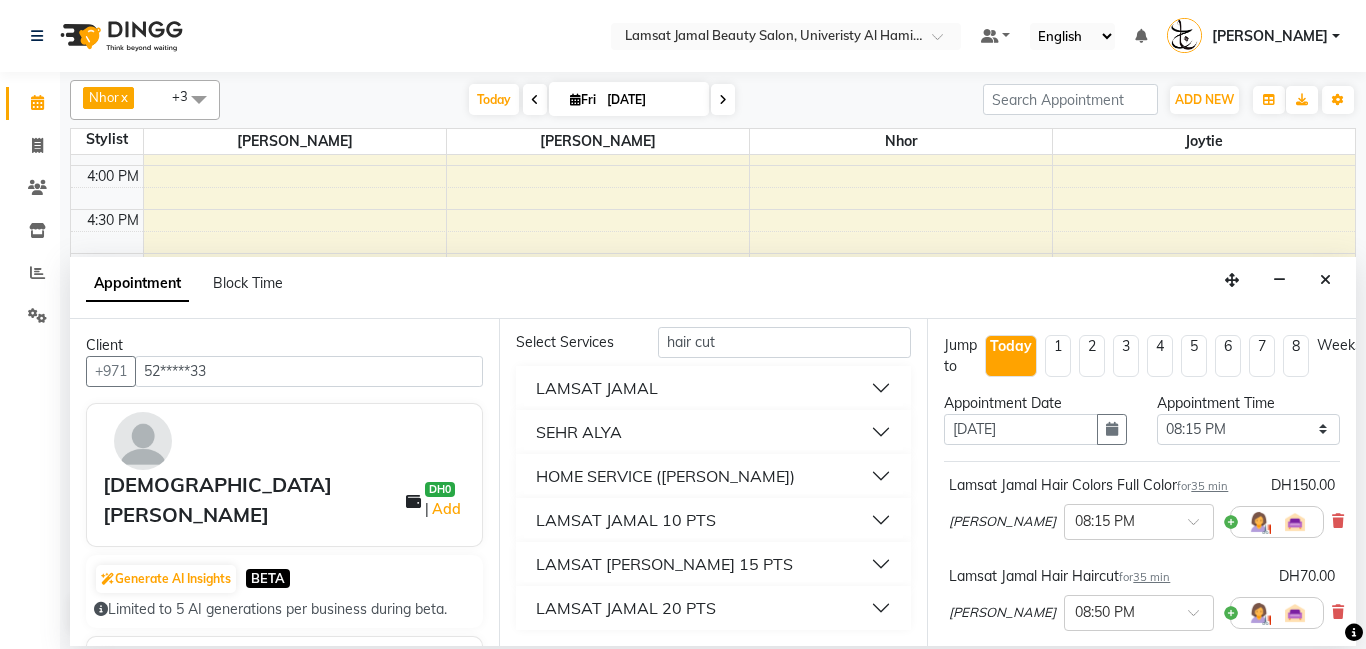 scroll, scrollTop: 0, scrollLeft: 0, axis: both 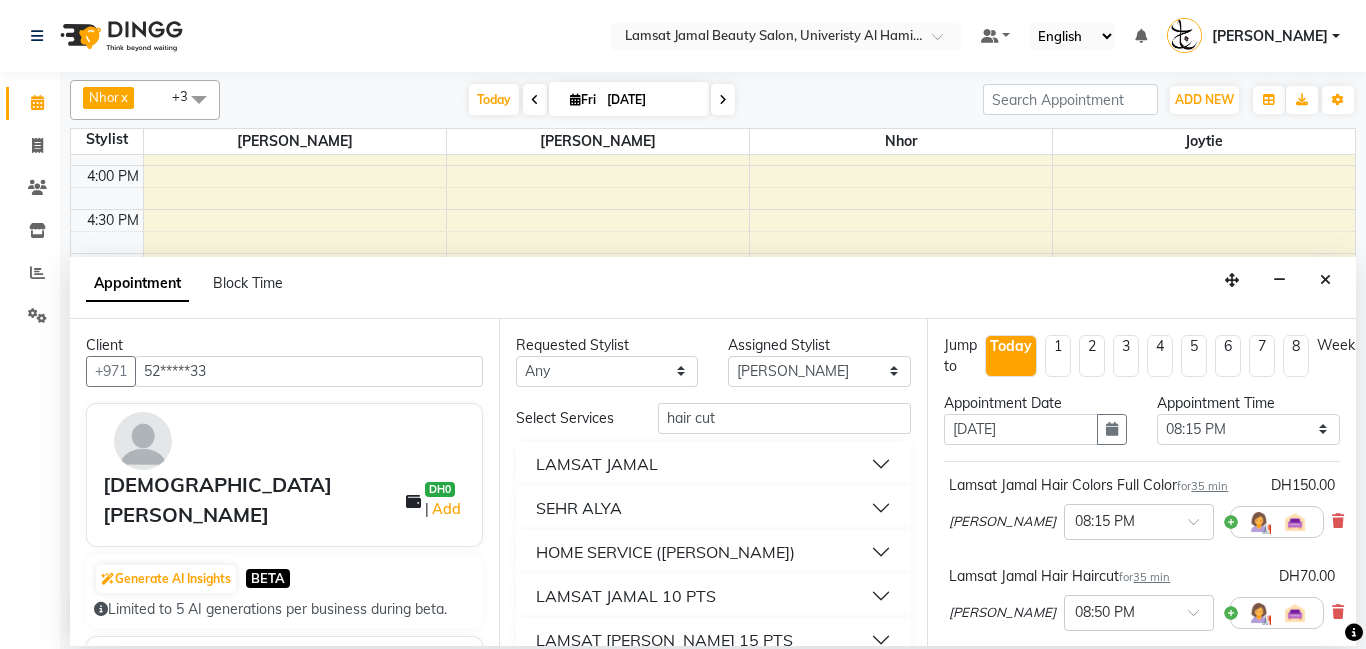 click on "LAMSAT JAMAL" at bounding box center [597, 464] 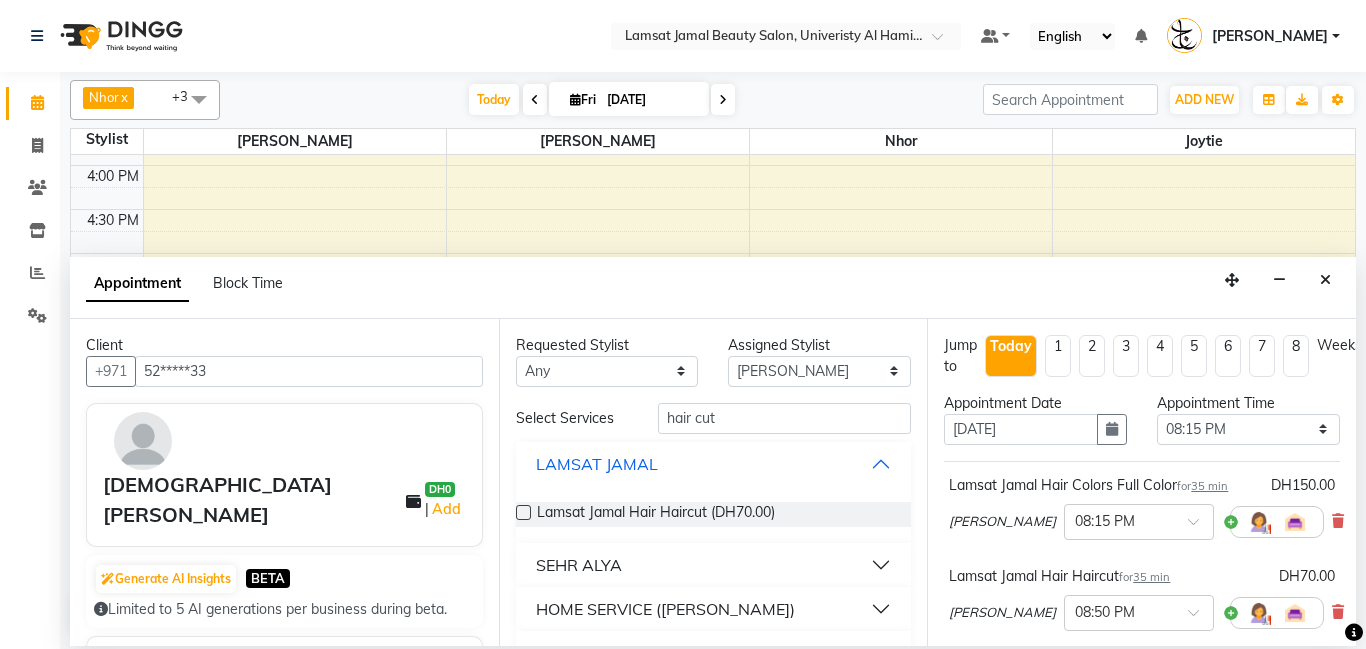 click on "LAMSAT JAMAL" at bounding box center (714, 464) 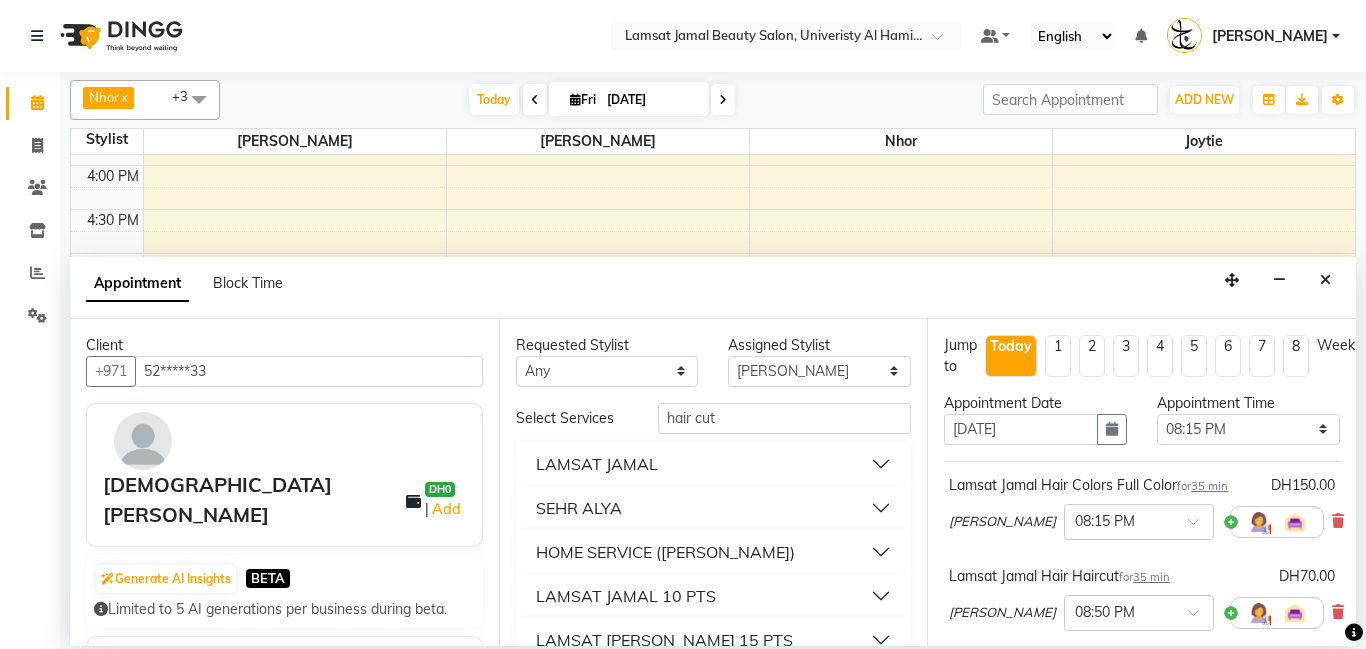 click on "LAMSAT JAMAL" at bounding box center (597, 464) 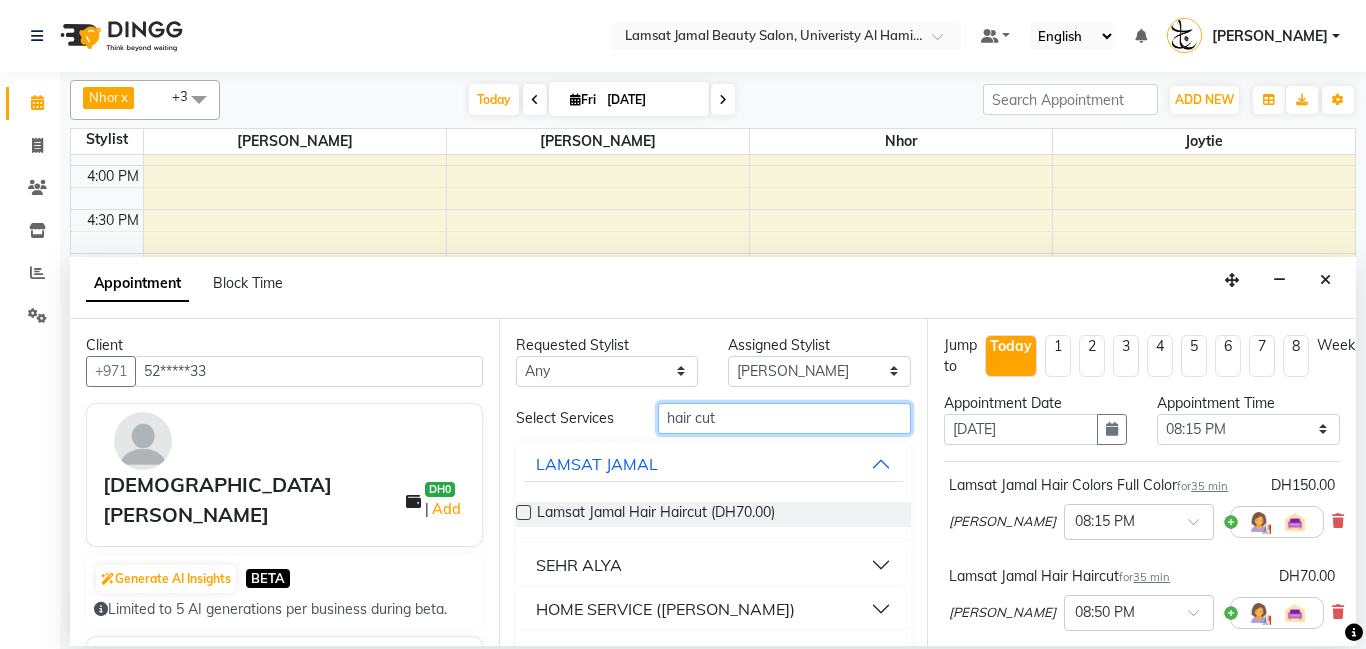 click on "hair cut" at bounding box center [785, 418] 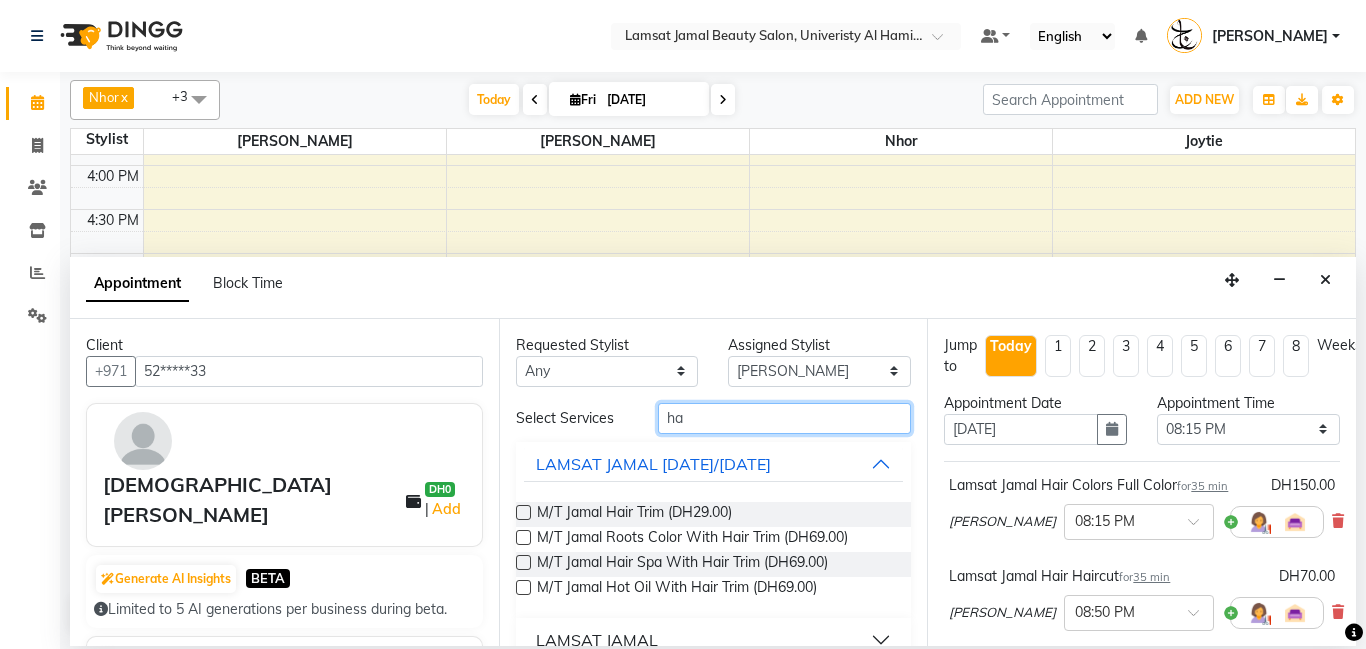 type on "h" 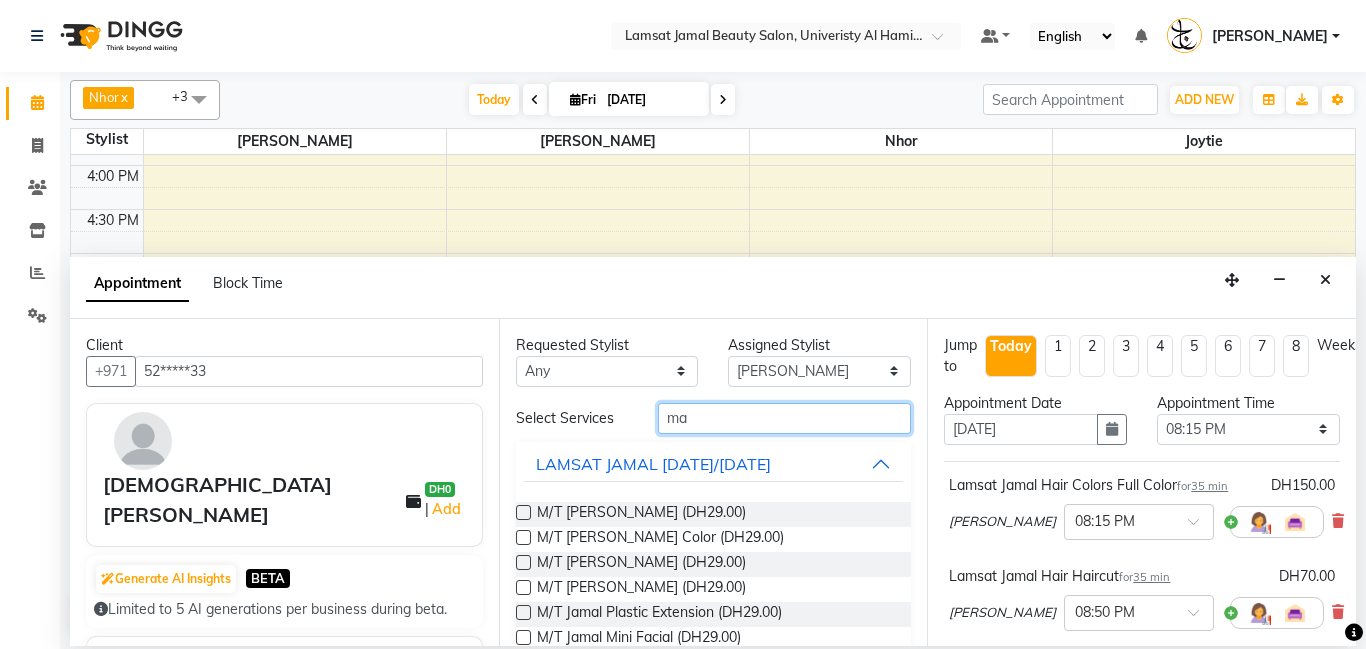 type on "m" 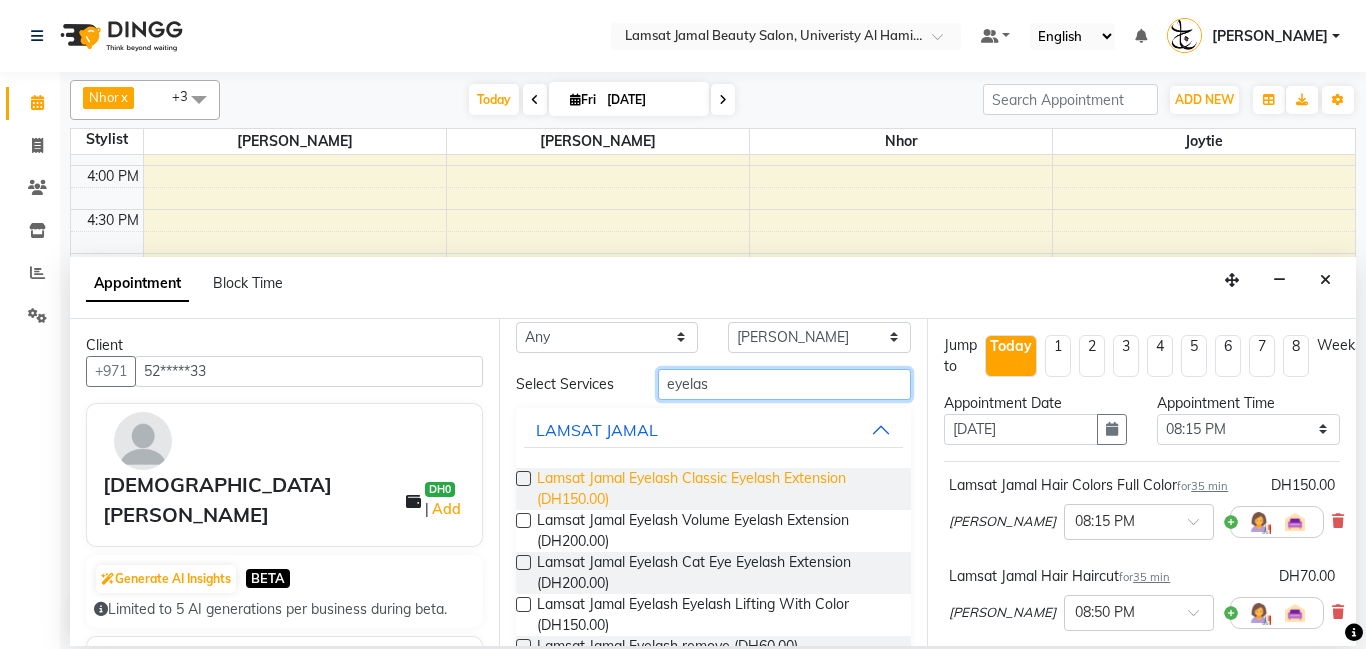 scroll, scrollTop: 45, scrollLeft: 0, axis: vertical 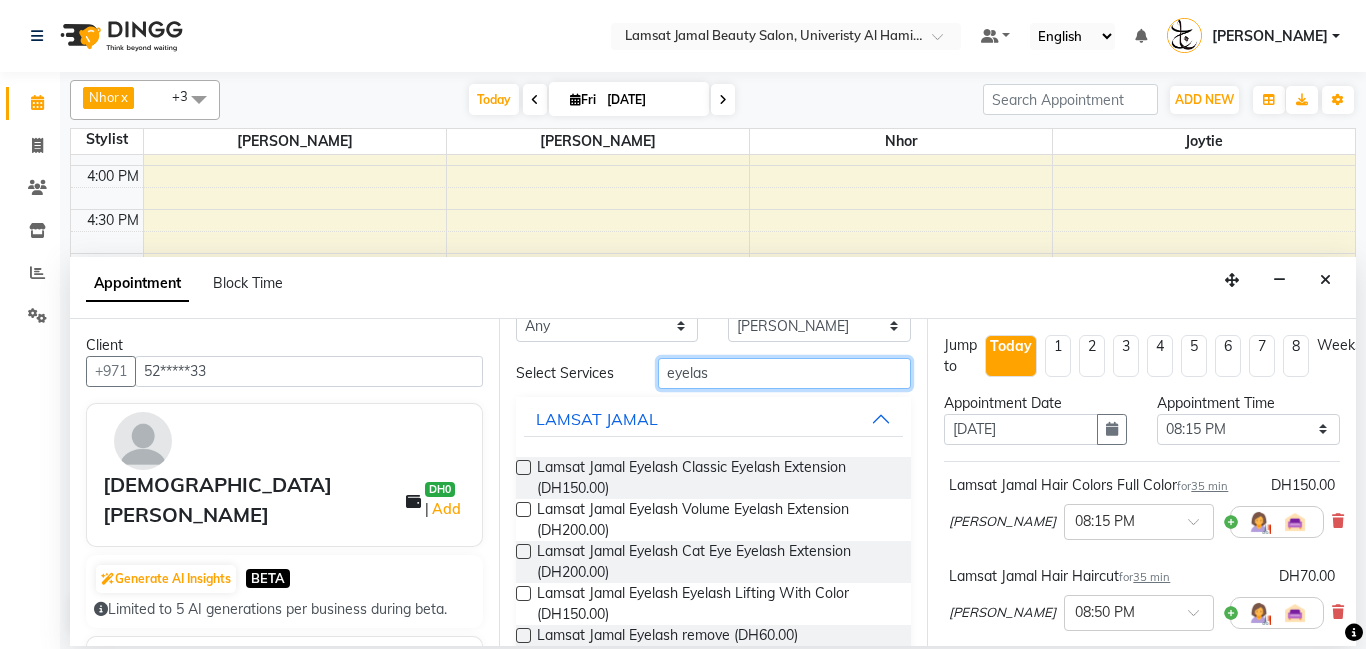 type on "eyelas" 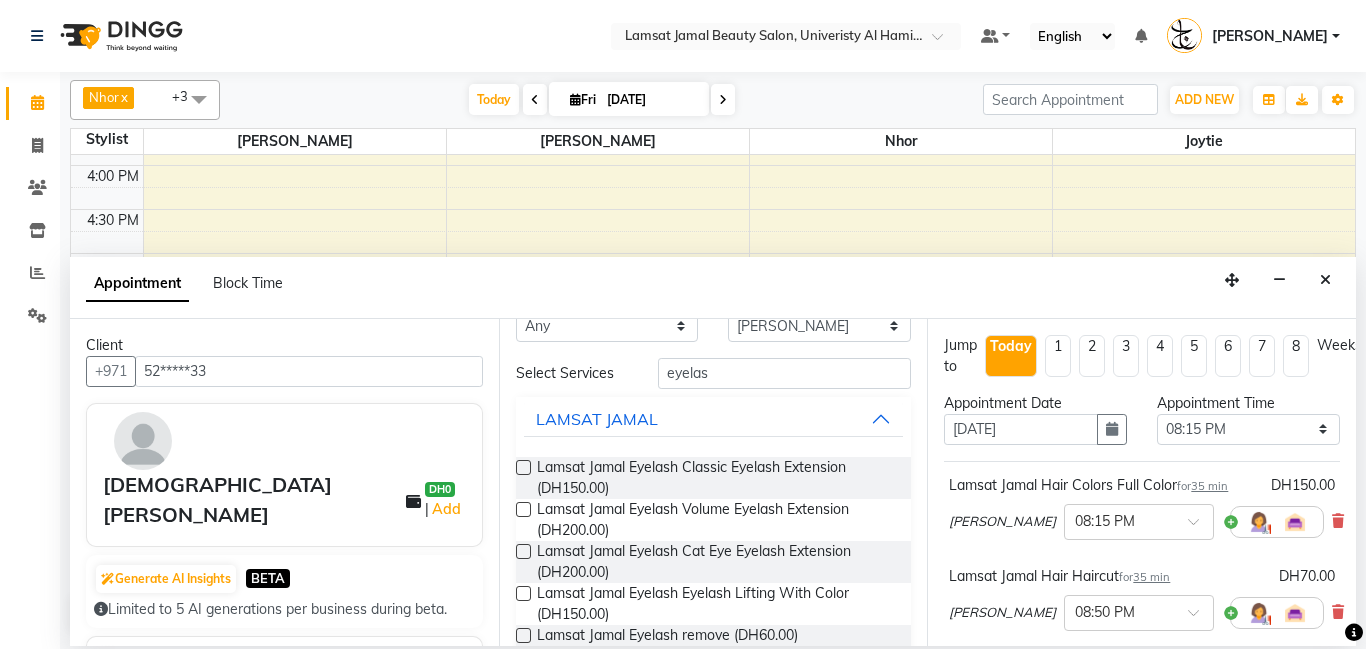 click at bounding box center (523, 593) 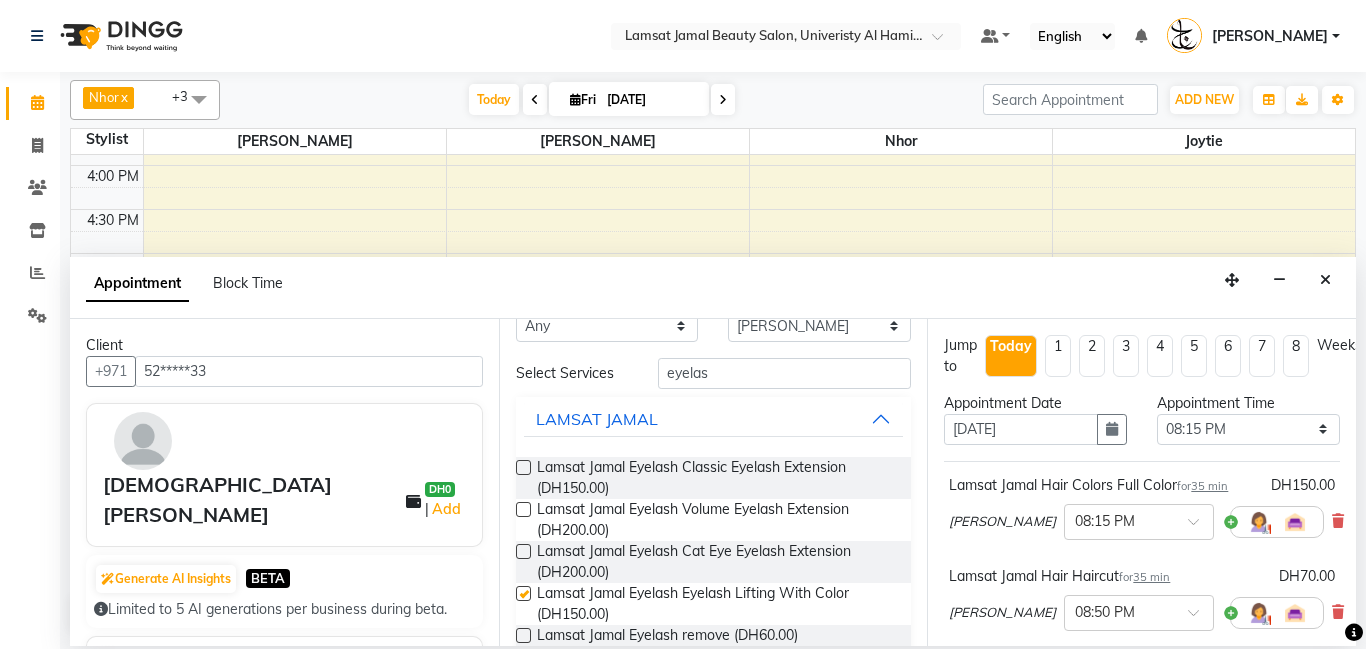 checkbox on "false" 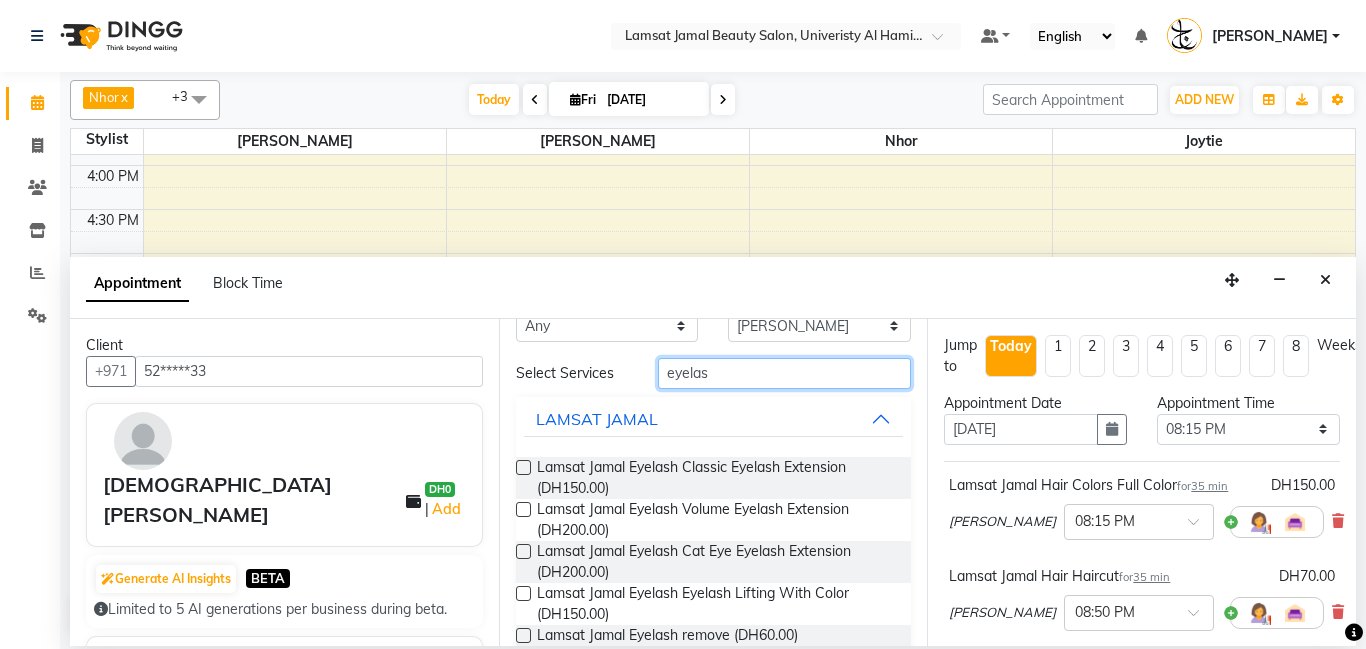 click on "eyelas" at bounding box center [785, 373] 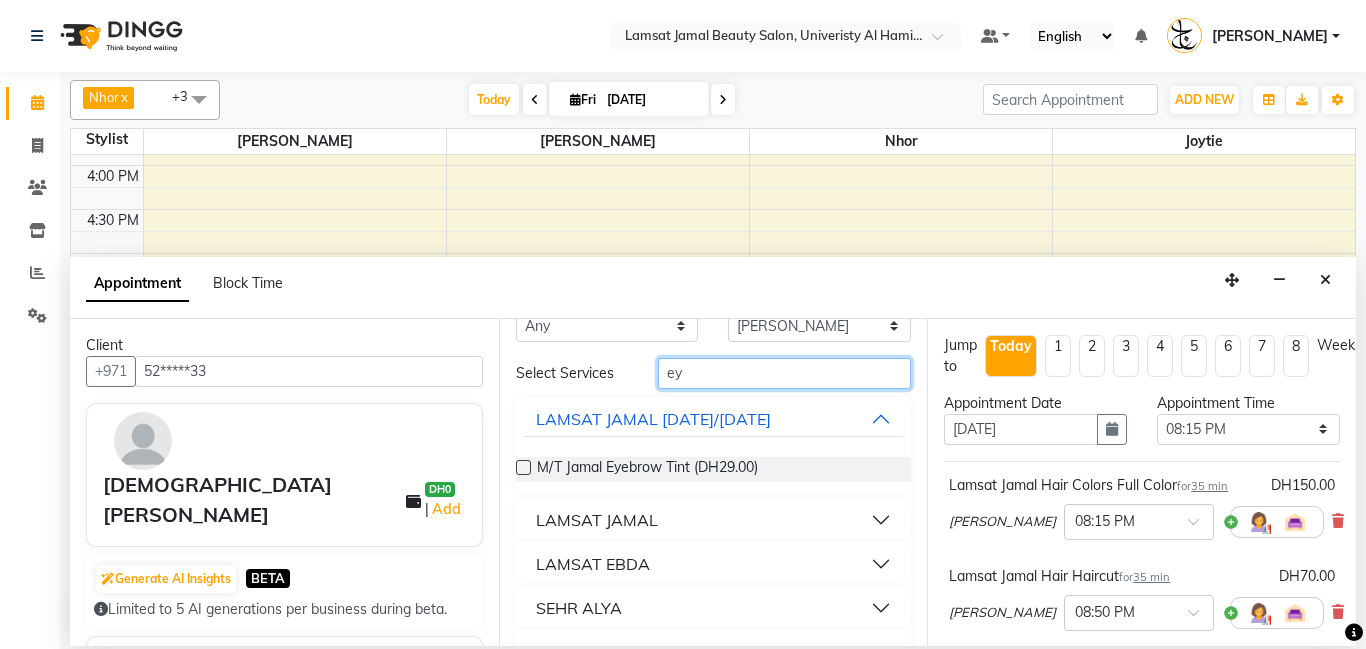 type on "e" 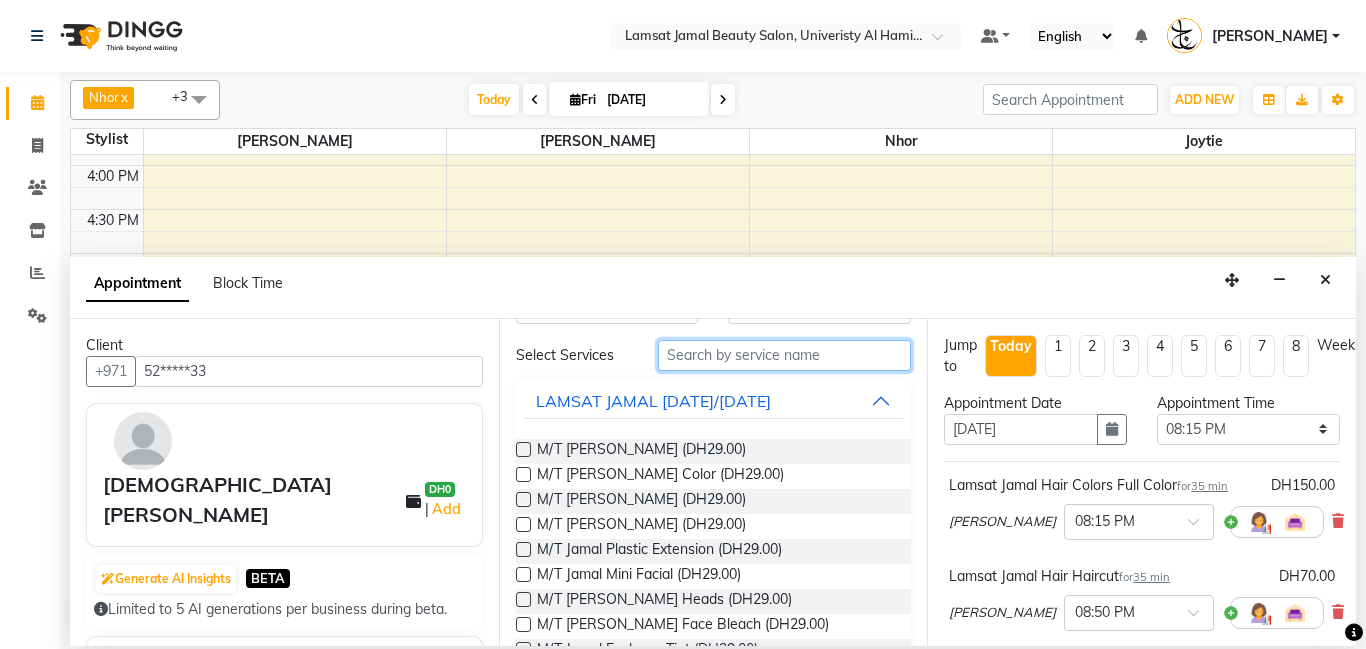 scroll, scrollTop: 0, scrollLeft: 0, axis: both 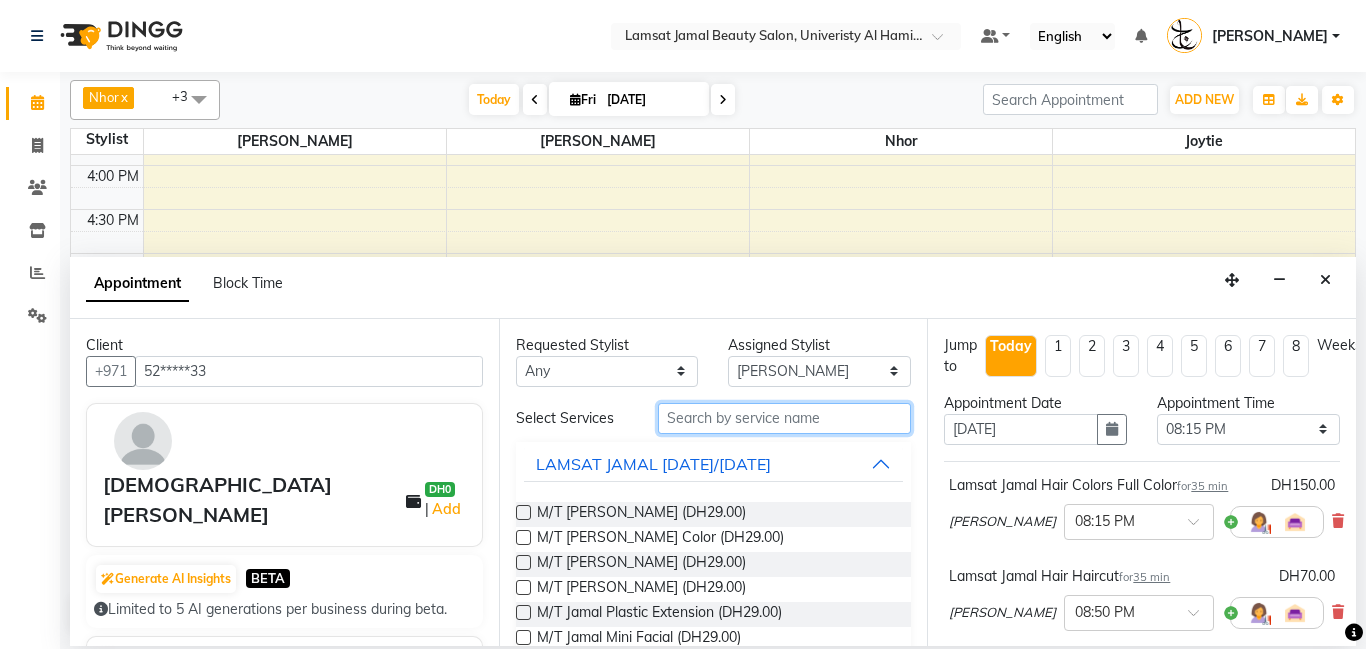type 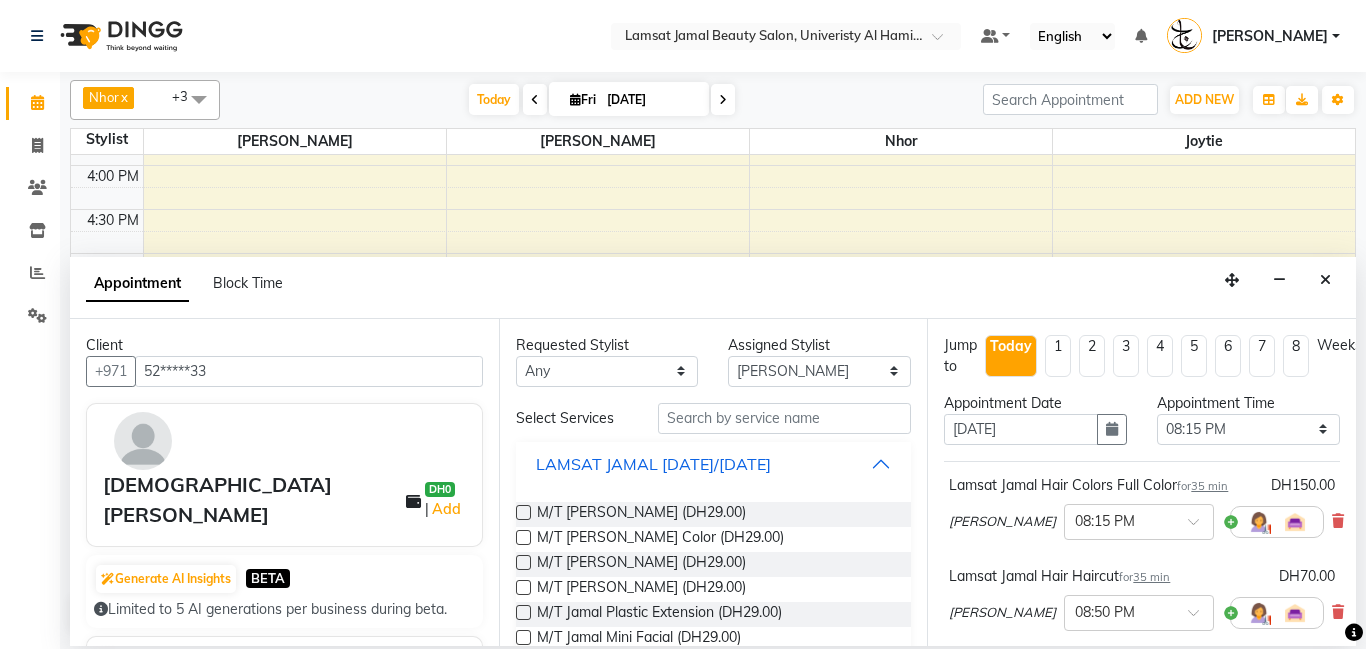 click on "LAMSAT JAMAL [DATE]/[DATE]" at bounding box center (714, 464) 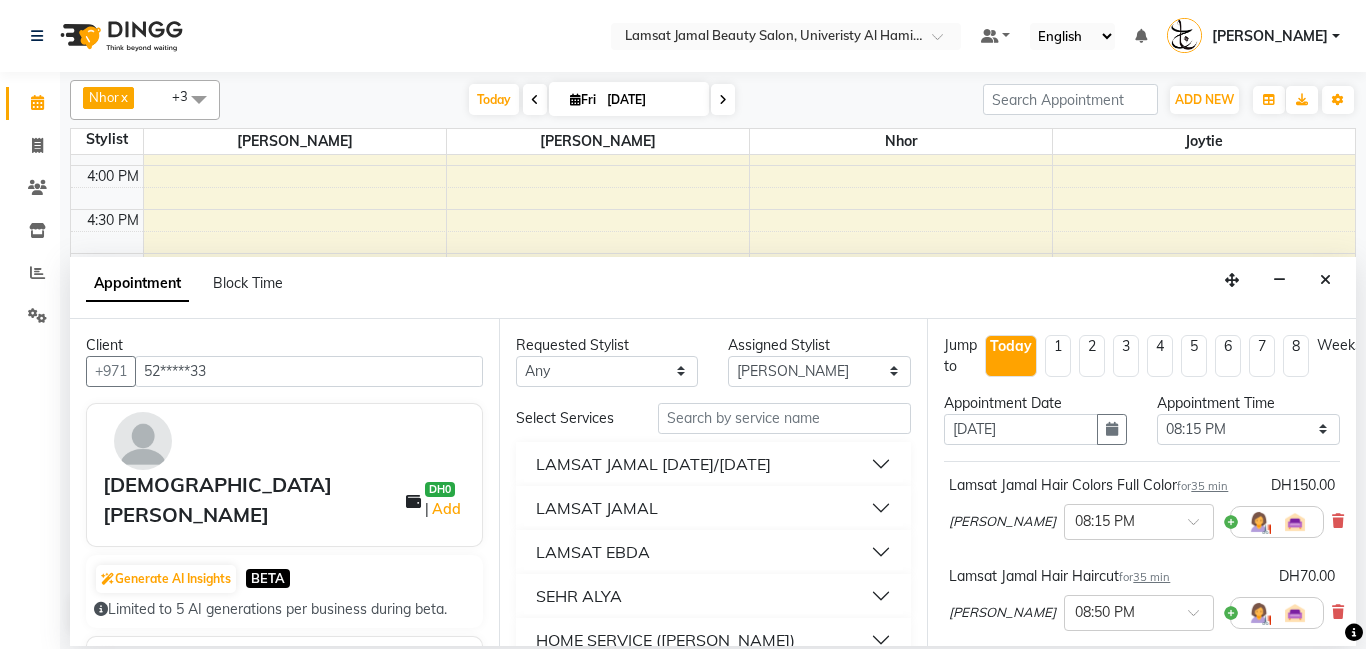 click on "LAMSAT JAMAL" at bounding box center (714, 508) 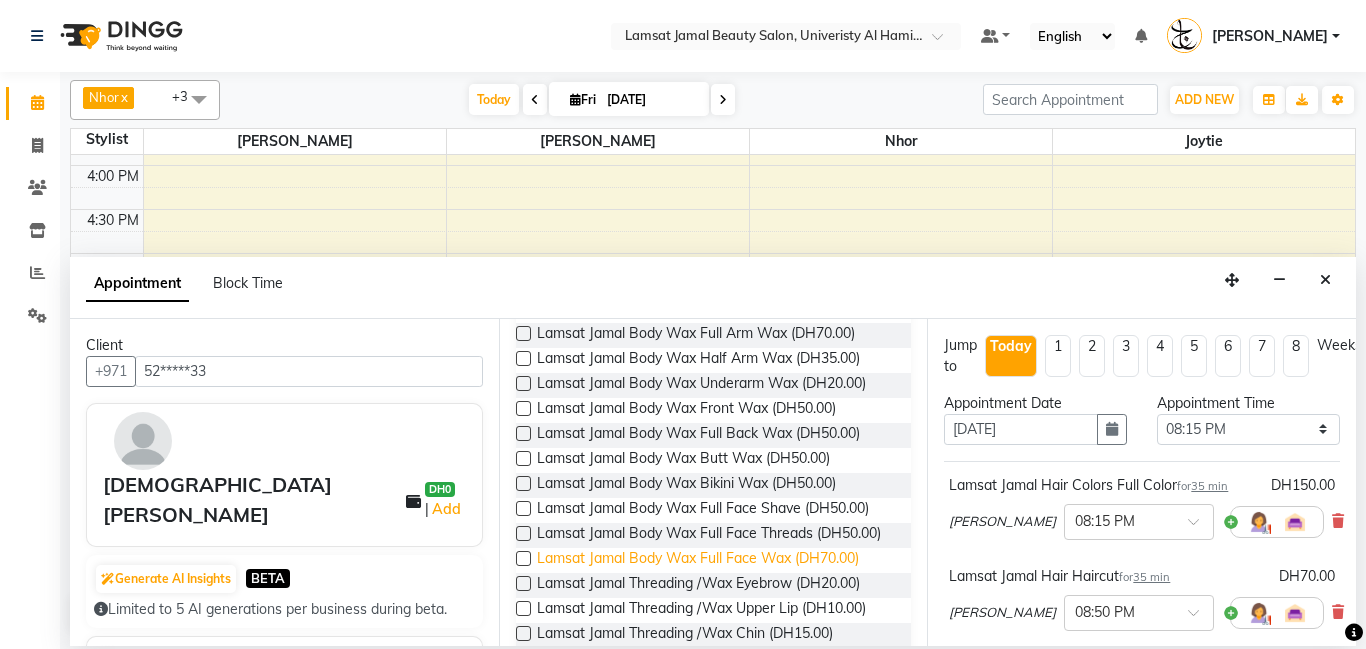 scroll, scrollTop: 894, scrollLeft: 0, axis: vertical 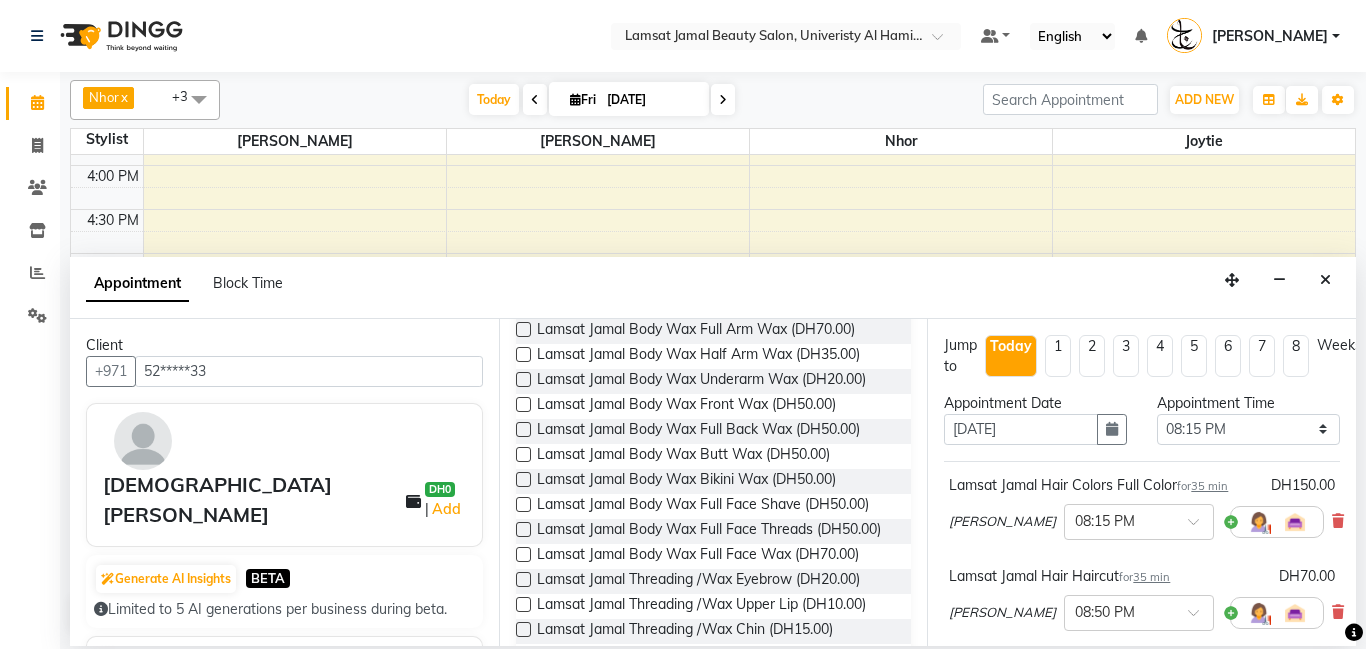 click at bounding box center (523, 579) 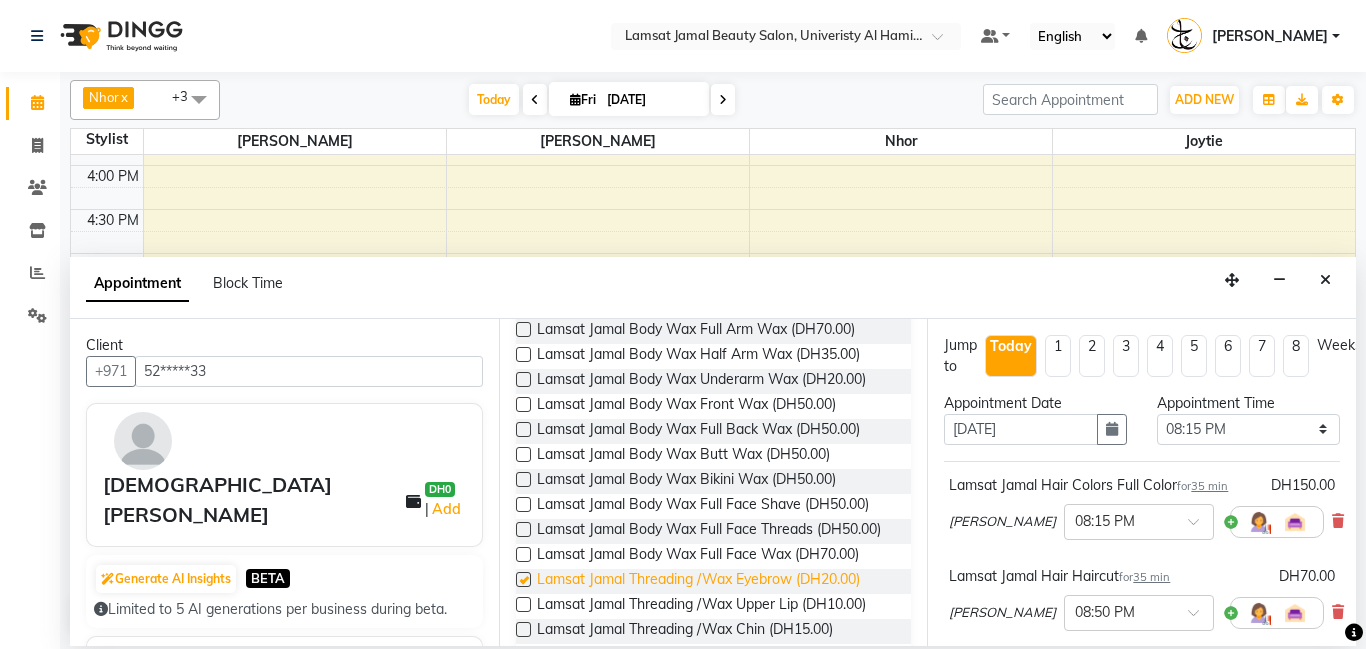 checkbox on "false" 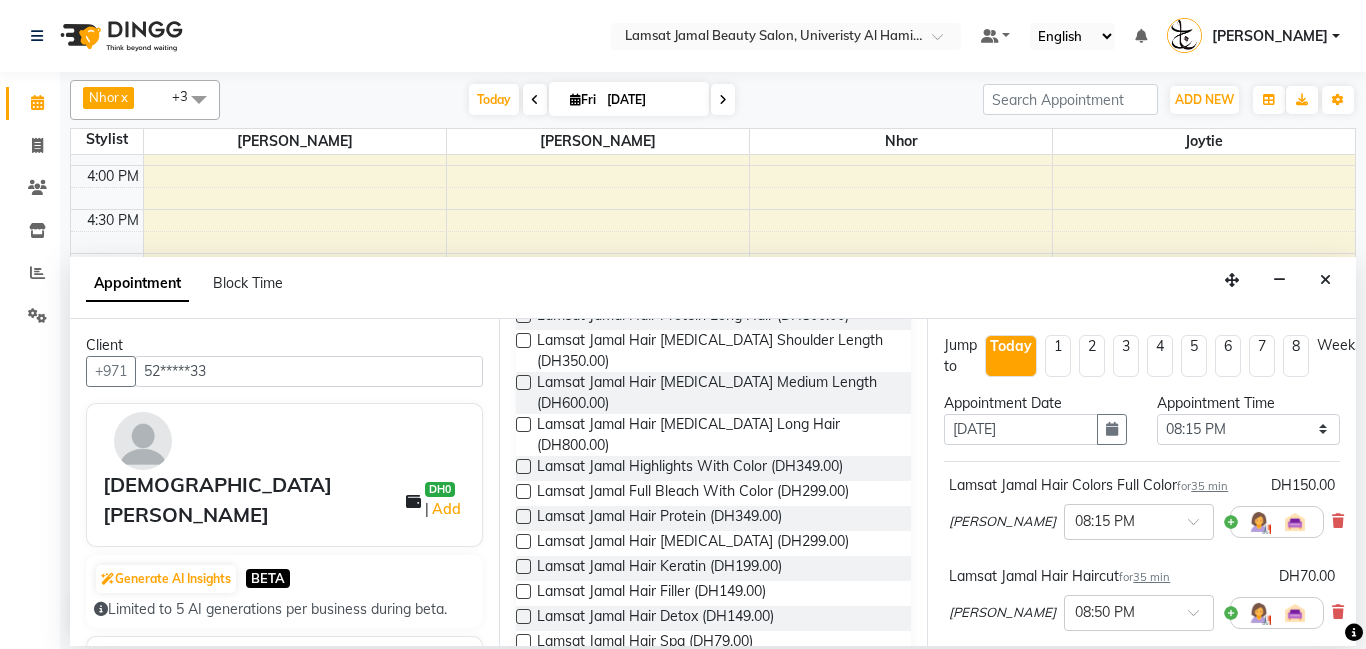 scroll, scrollTop: 2776, scrollLeft: 0, axis: vertical 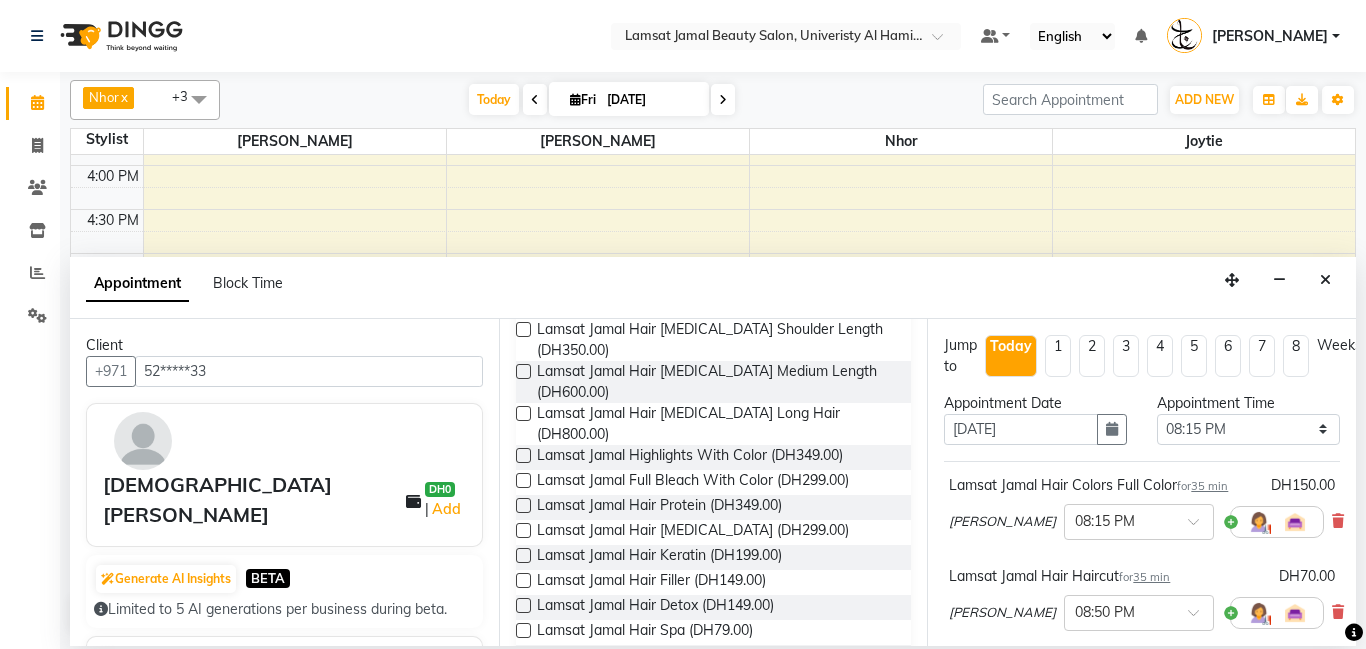 click at bounding box center [523, 680] 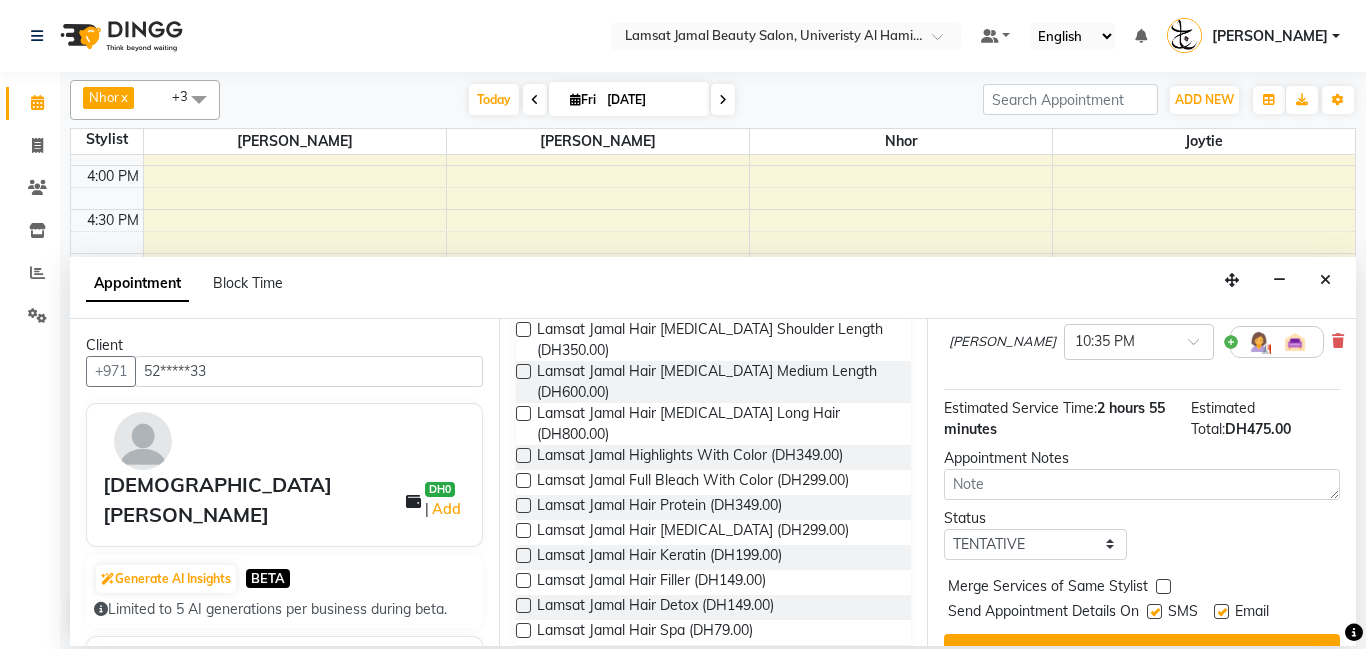 scroll, scrollTop: 605, scrollLeft: 0, axis: vertical 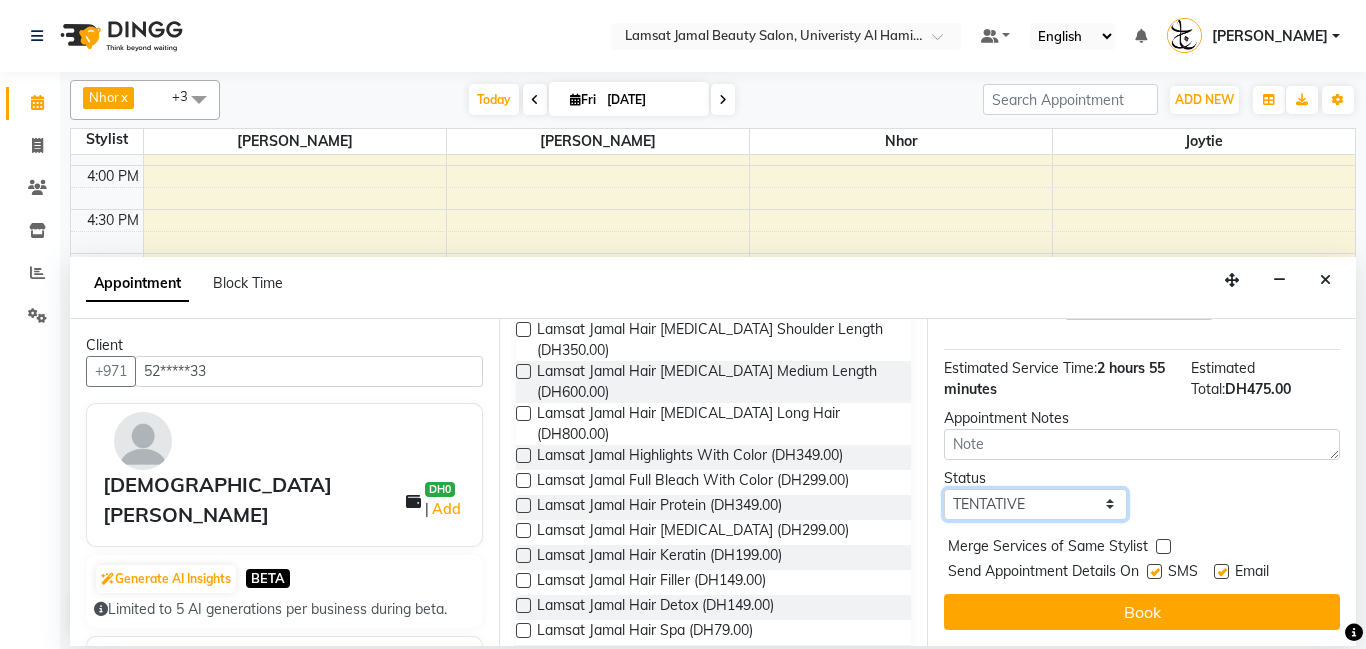 click on "Select TENTATIVE CONFIRM CHECK-IN UPCOMING" at bounding box center (1035, 504) 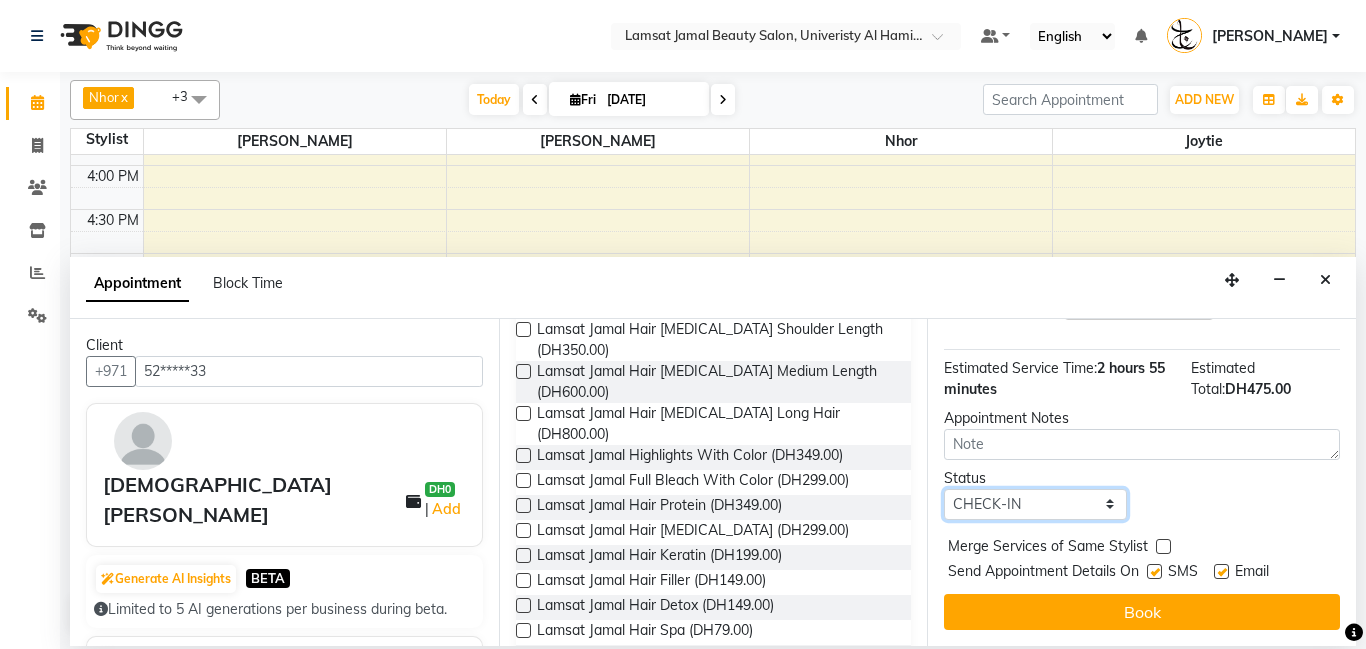 click on "Select TENTATIVE CONFIRM CHECK-IN UPCOMING" at bounding box center (1035, 504) 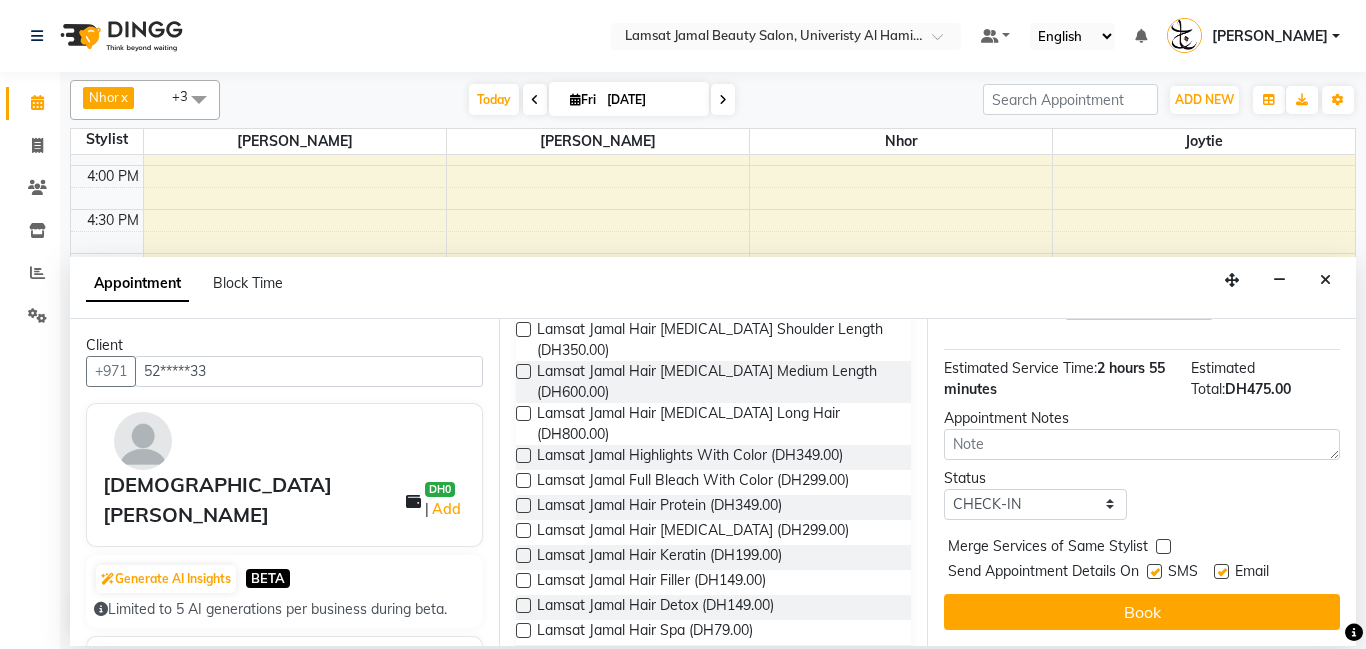 click at bounding box center [1163, 546] 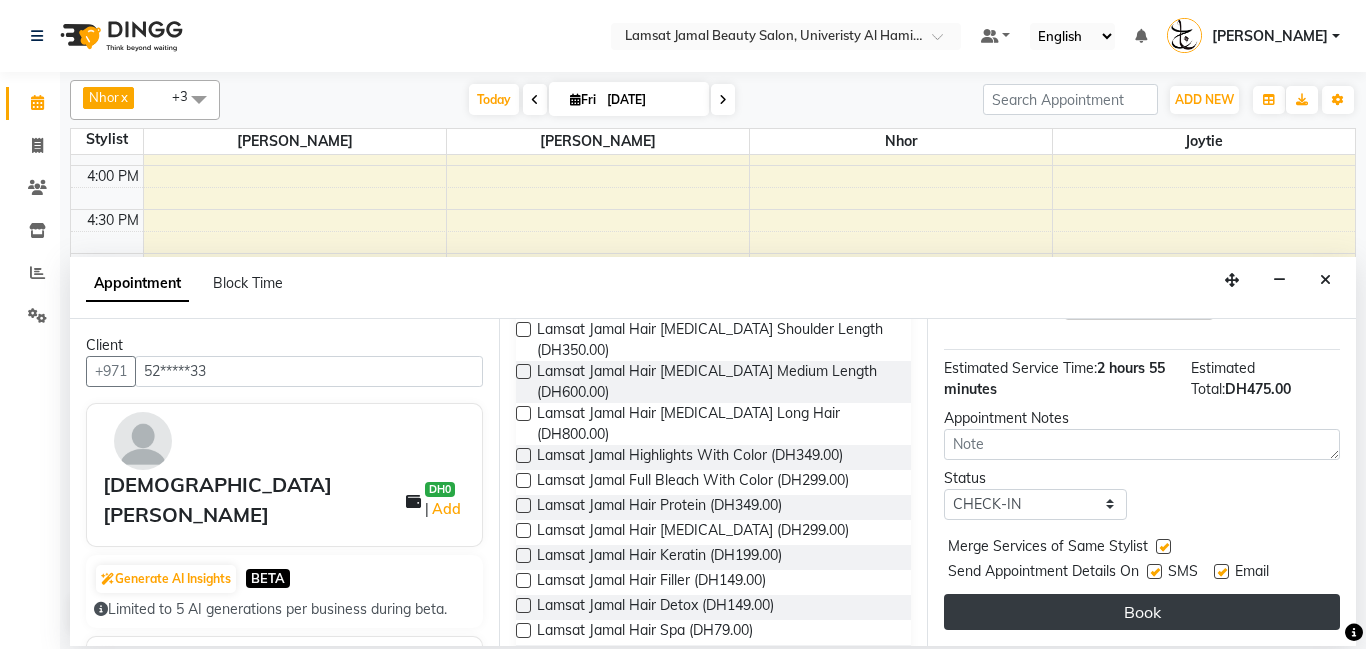 click on "Book" at bounding box center [1142, 612] 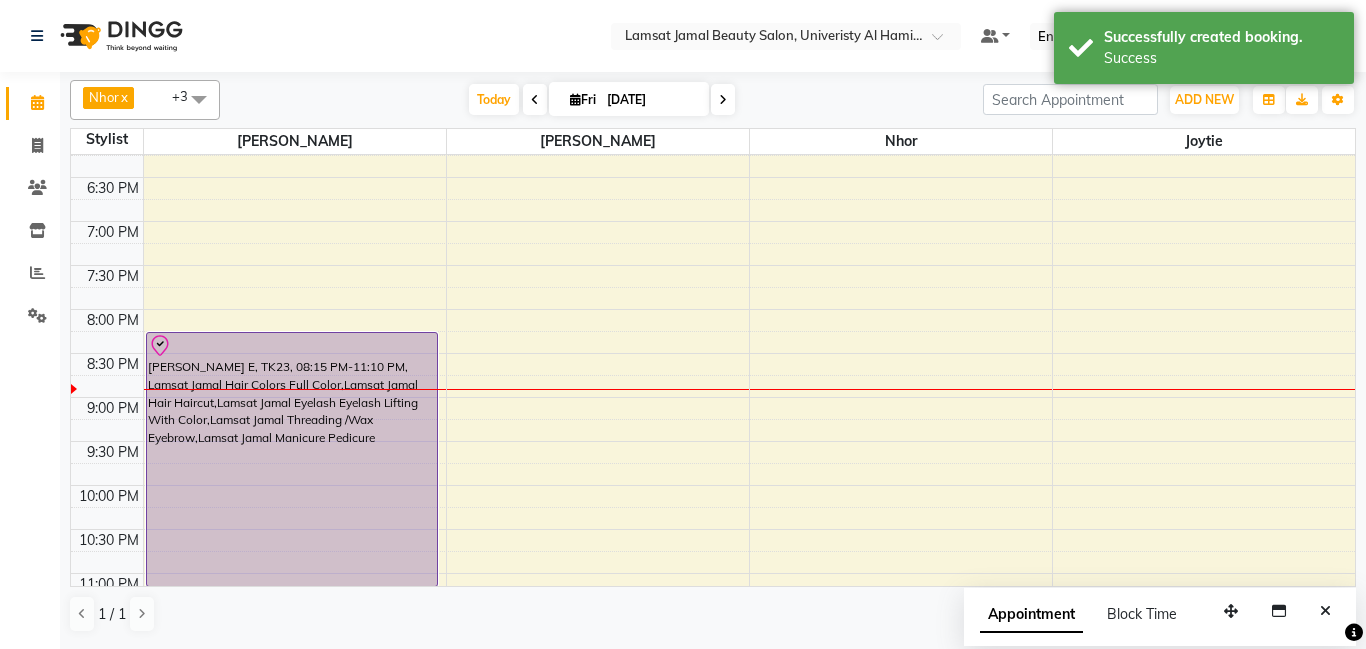 scroll, scrollTop: 814, scrollLeft: 0, axis: vertical 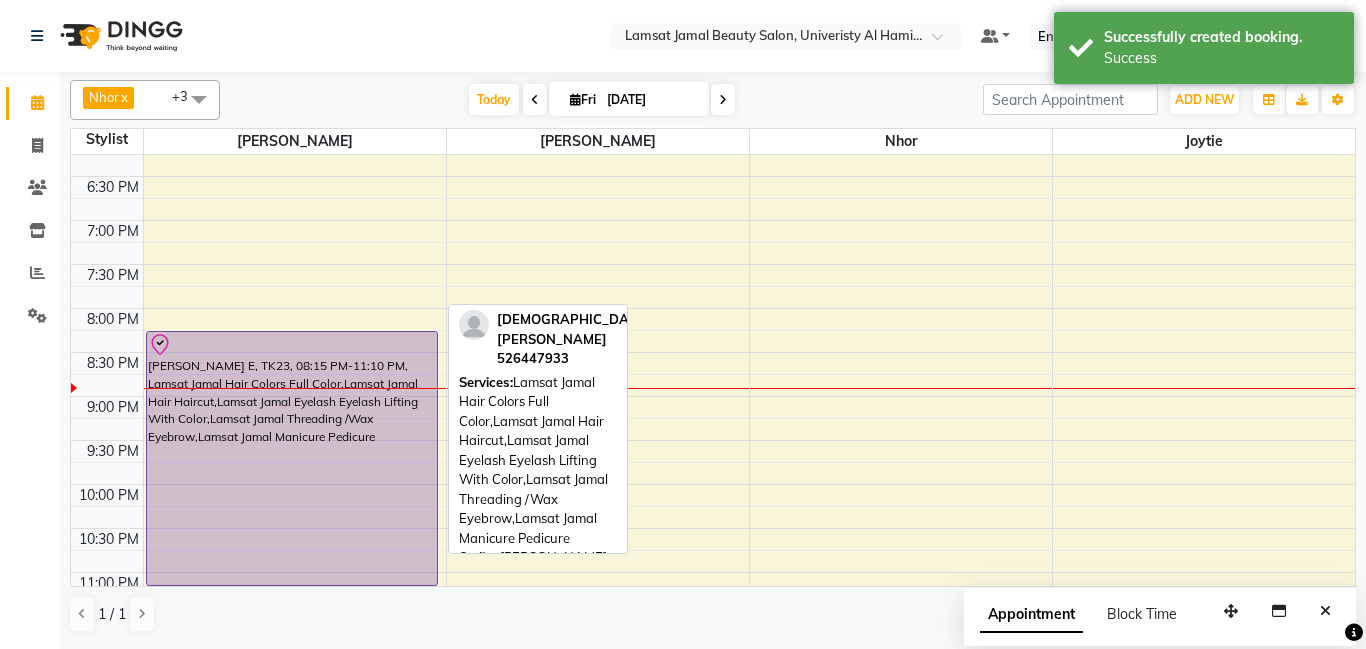 click on "[PERSON_NAME] E, TK23, 08:15 PM-11:10 PM, Lamsat Jamal Hair Colors Full Color,Lamsat Jamal Hair Haircut,Lamsat Jamal Eyelash Eyelash Lifting With Color,Lamsat Jamal Threading /Wax Eyebrow,Lamsat Jamal Manicure Pedicure" at bounding box center (292, 458) 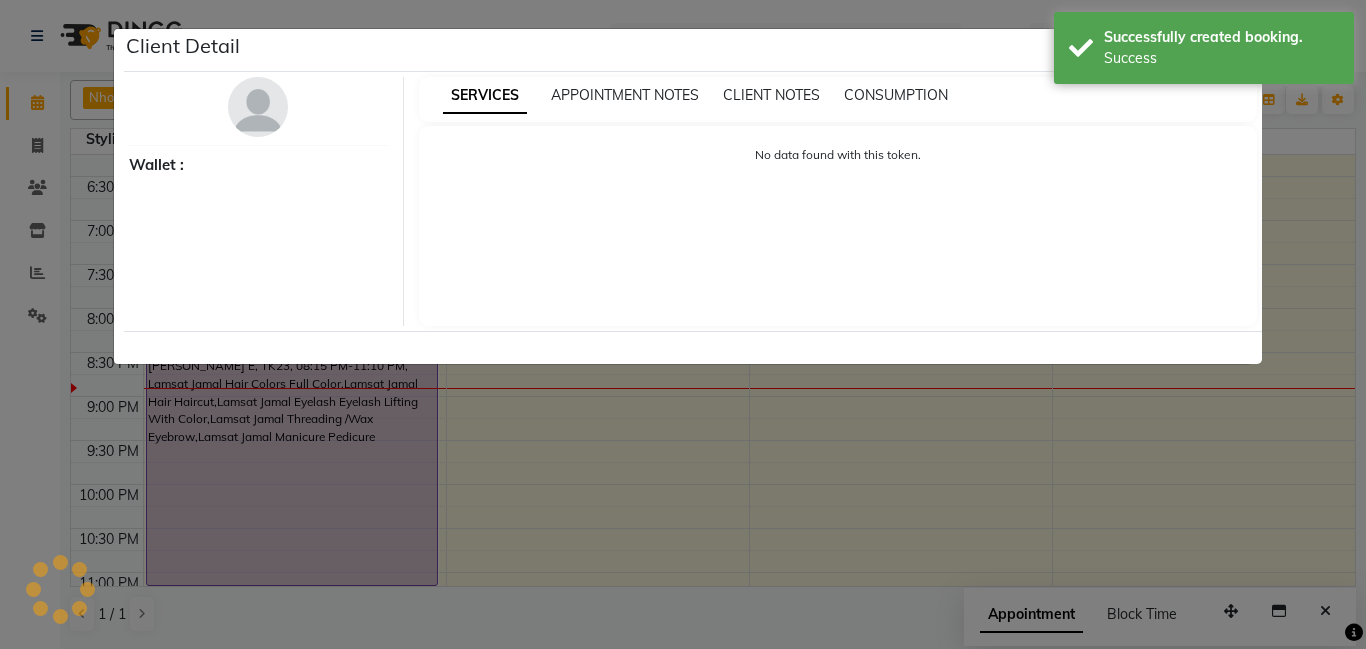 select on "8" 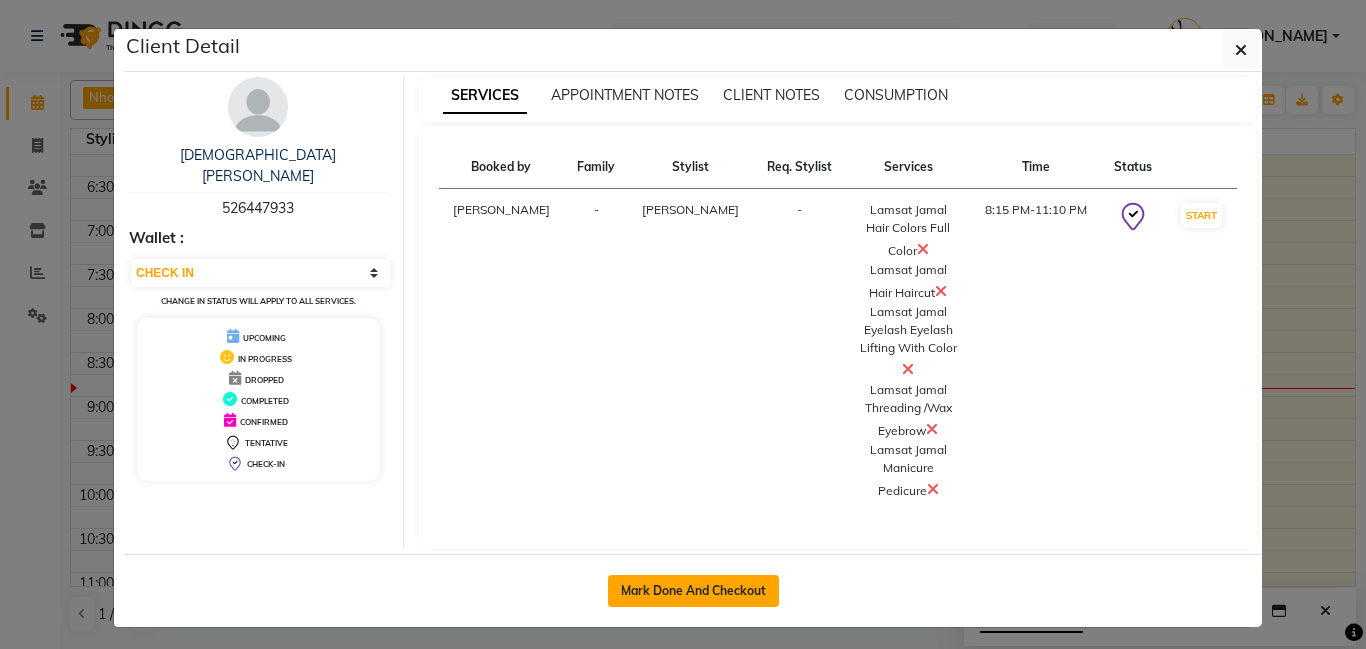click on "Mark Done And Checkout" 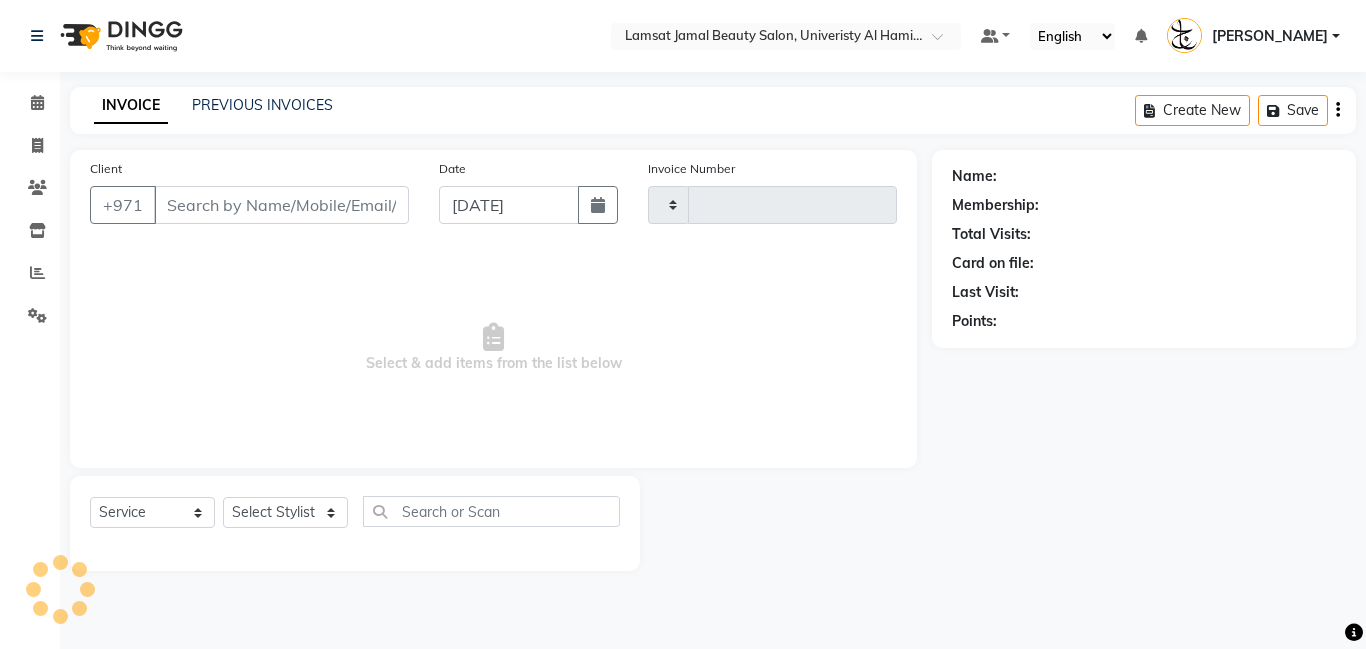 type on "1660" 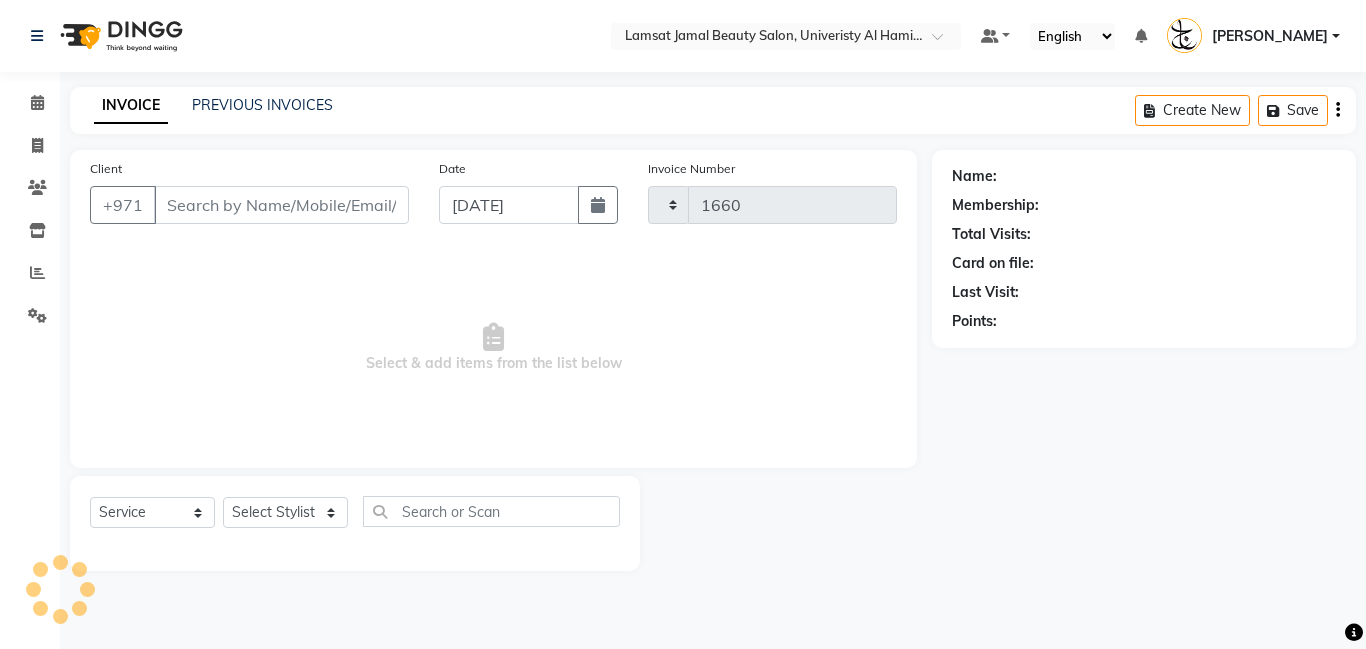 select on "8294" 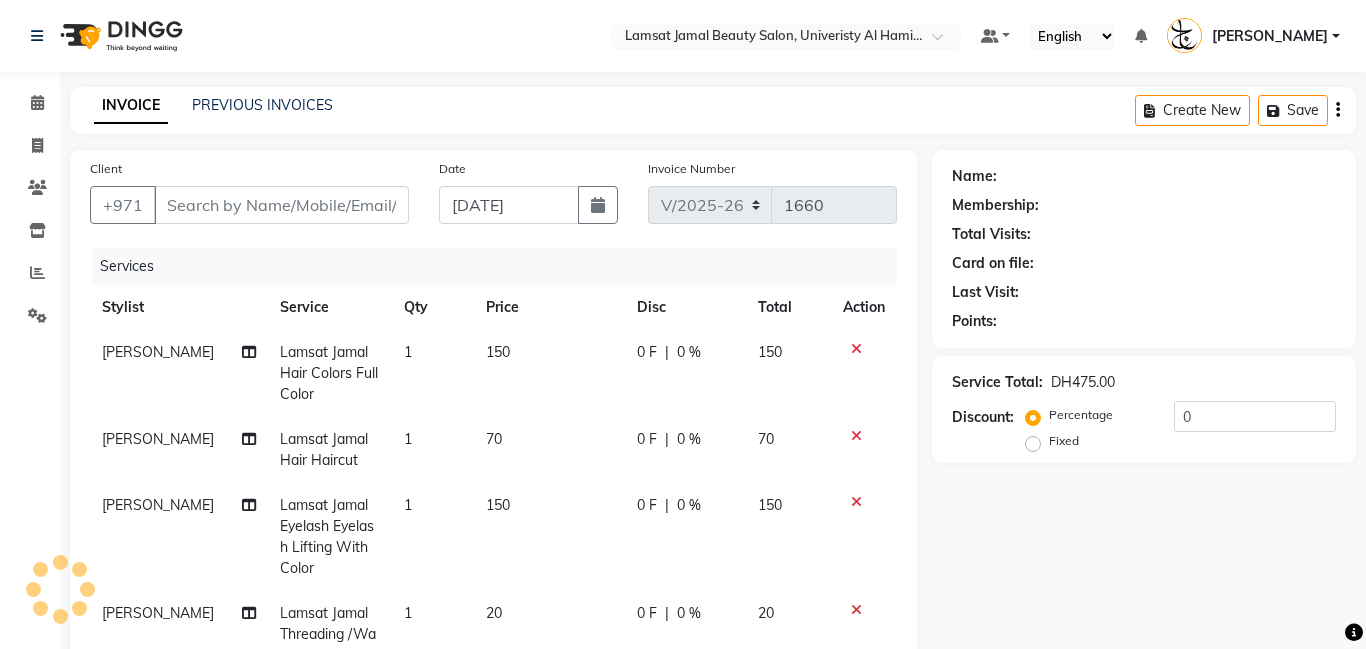 type on "52*****33" 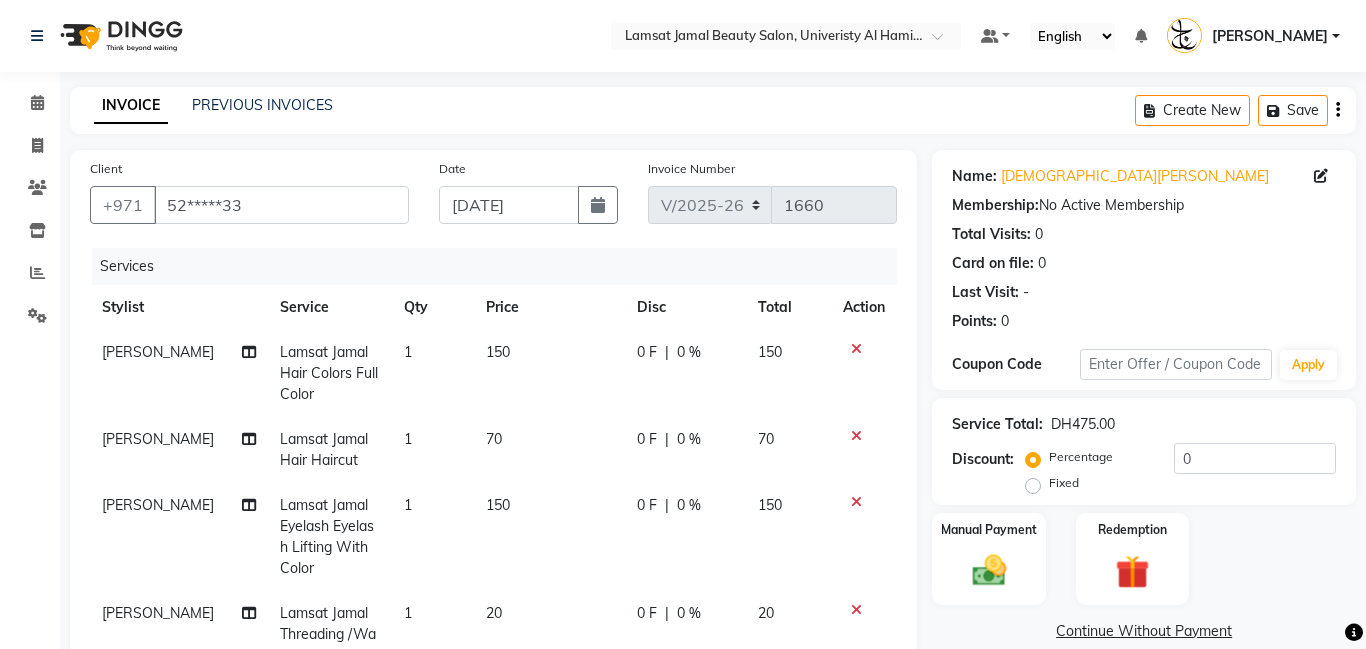 click on "70" 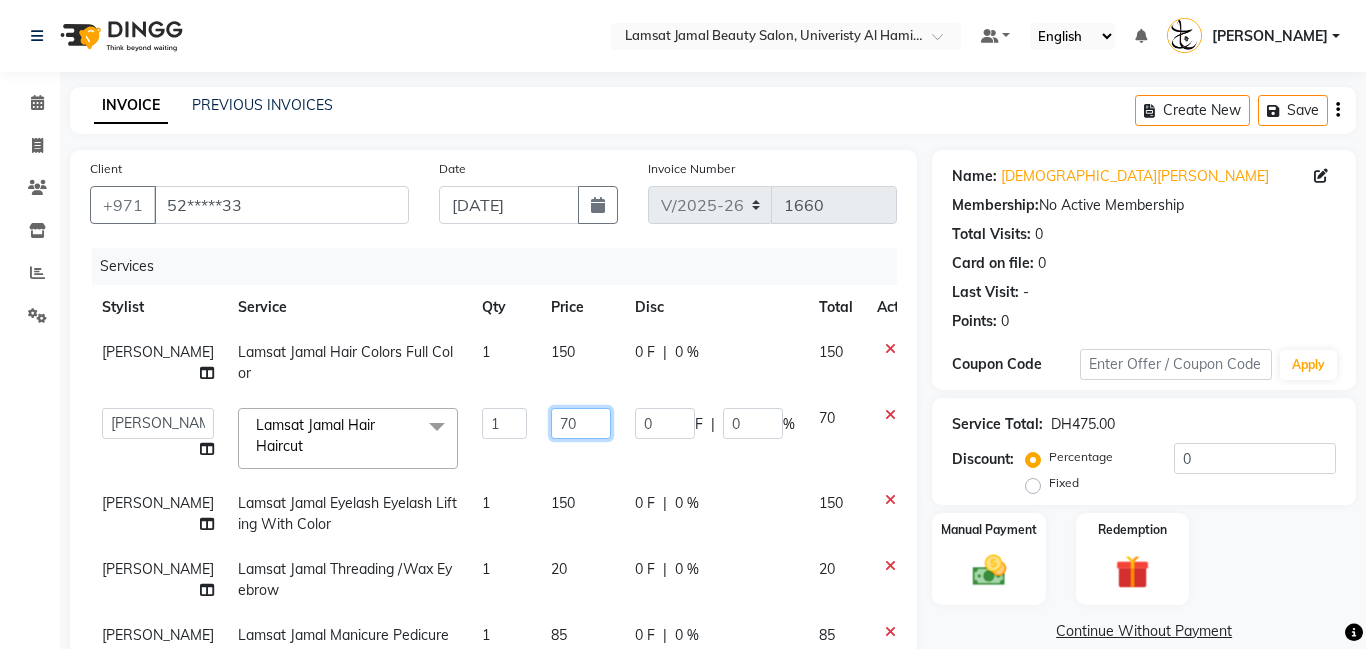 click on "70" 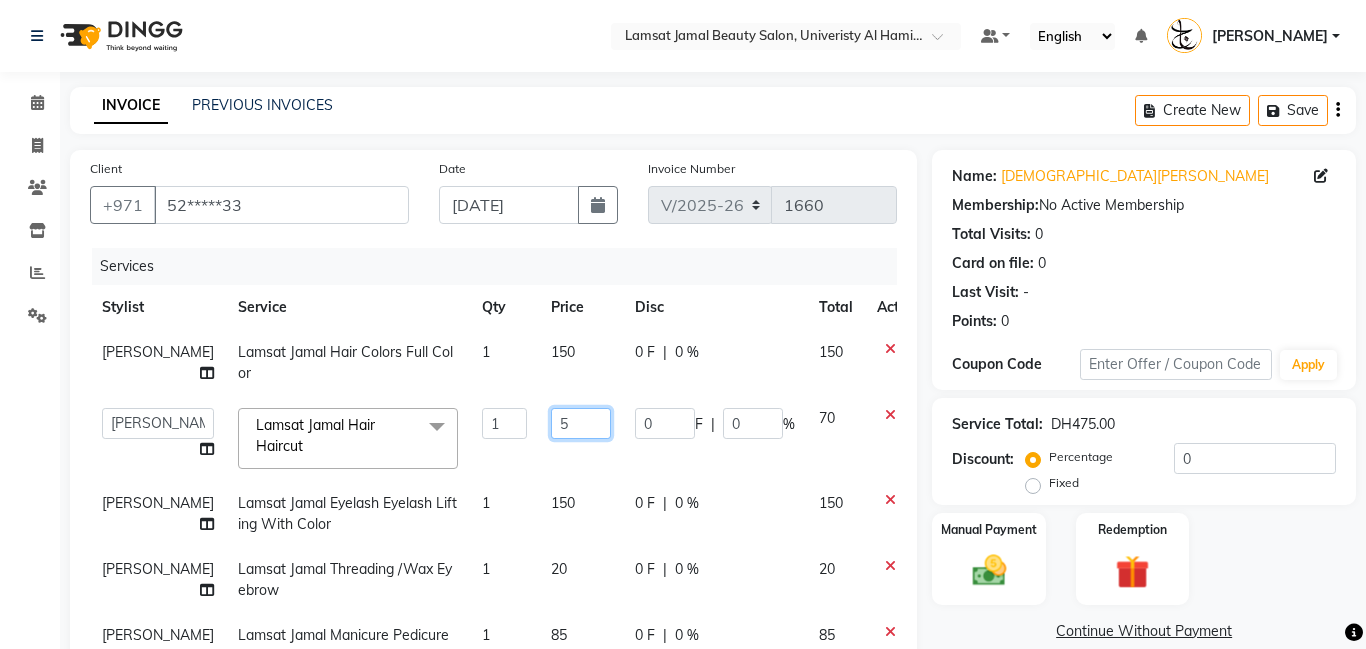 type on "50" 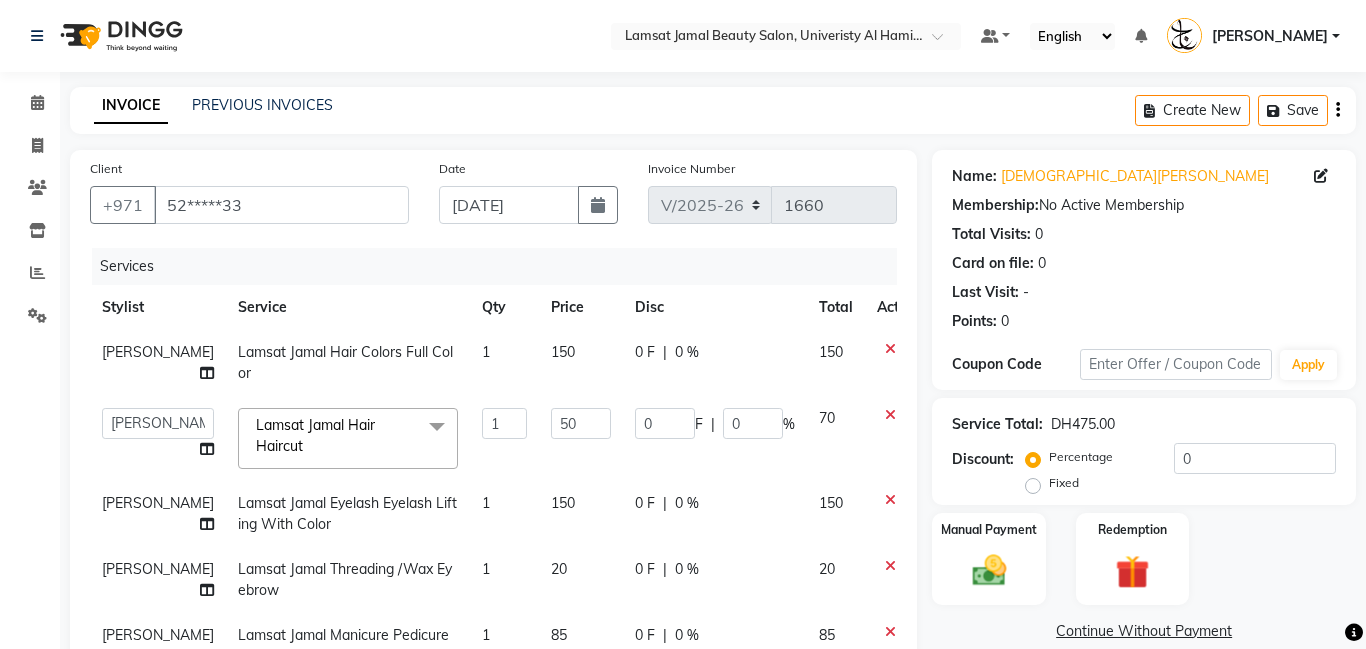 click on "0 F | 0 %" 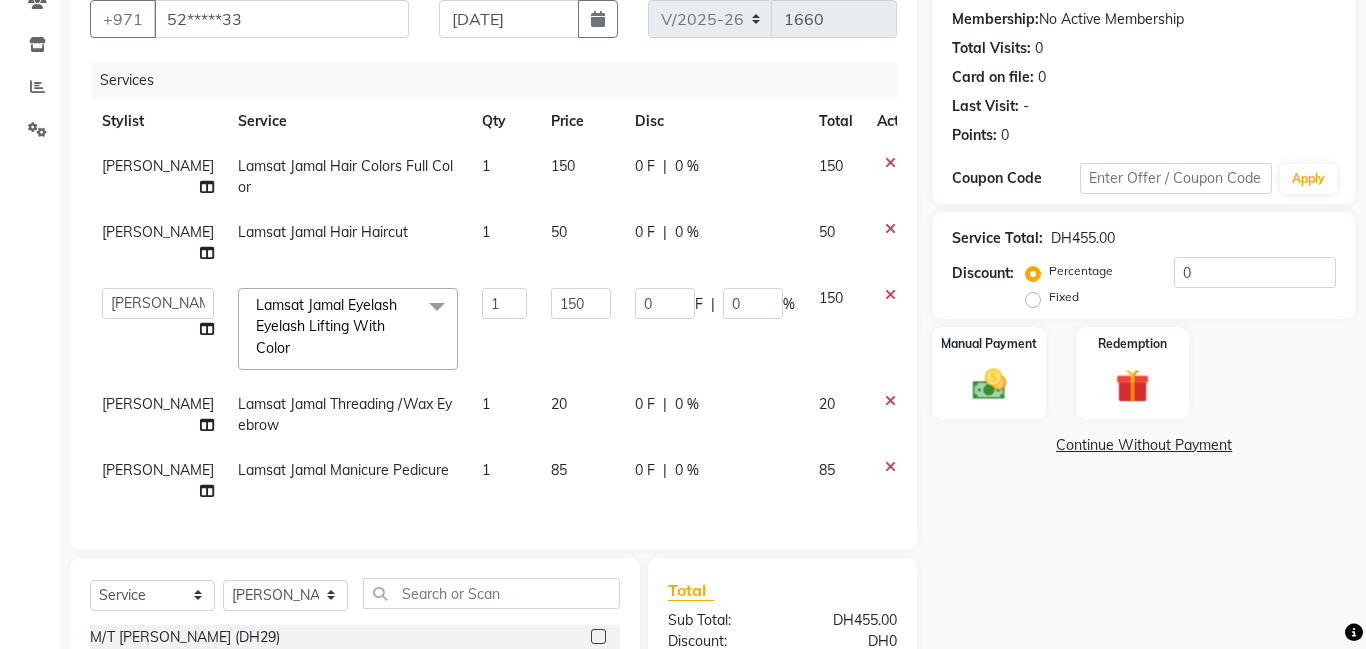 scroll, scrollTop: 174, scrollLeft: 0, axis: vertical 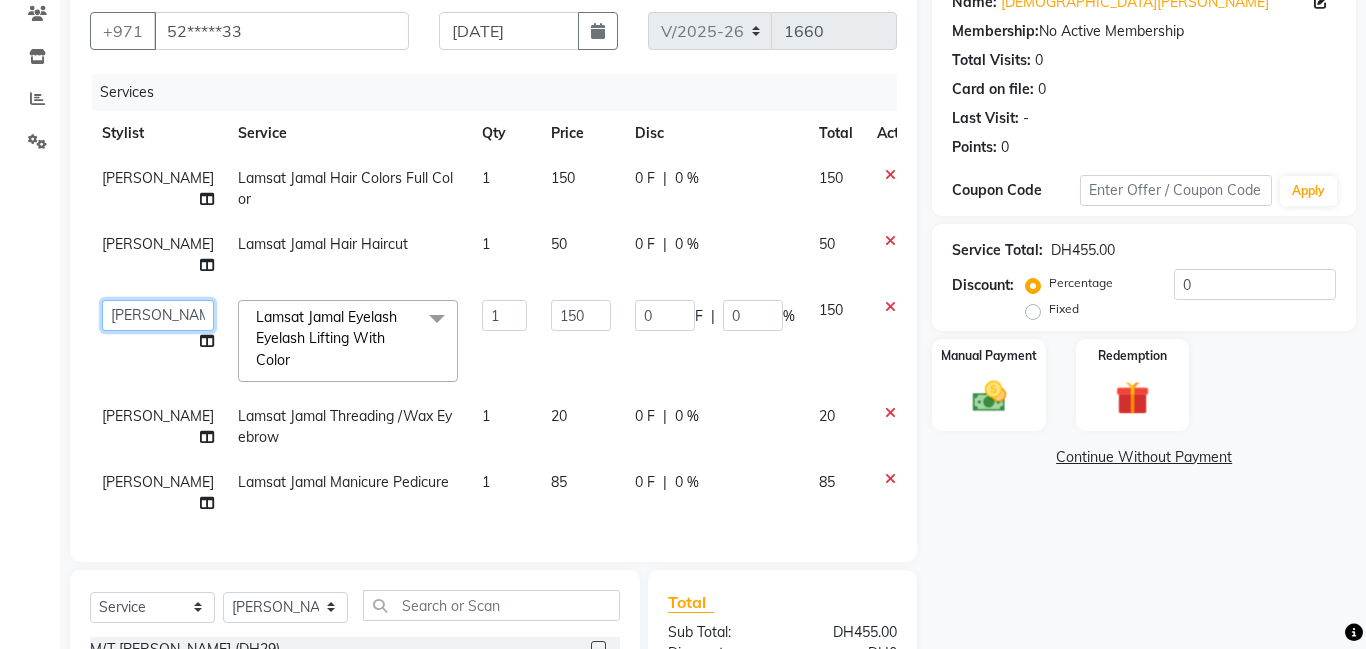 click on "[PERSON_NAME]   Amna   [PERSON_NAME]   [PERSON_NAME] Ebda   Lamsat [PERSON_NAME]   [PERSON_NAME]   [PERSON_NAME]   Neha   Nhor   Owner [PERSON_NAME]   Rods   Sana   Sehr [PERSON_NAME]" 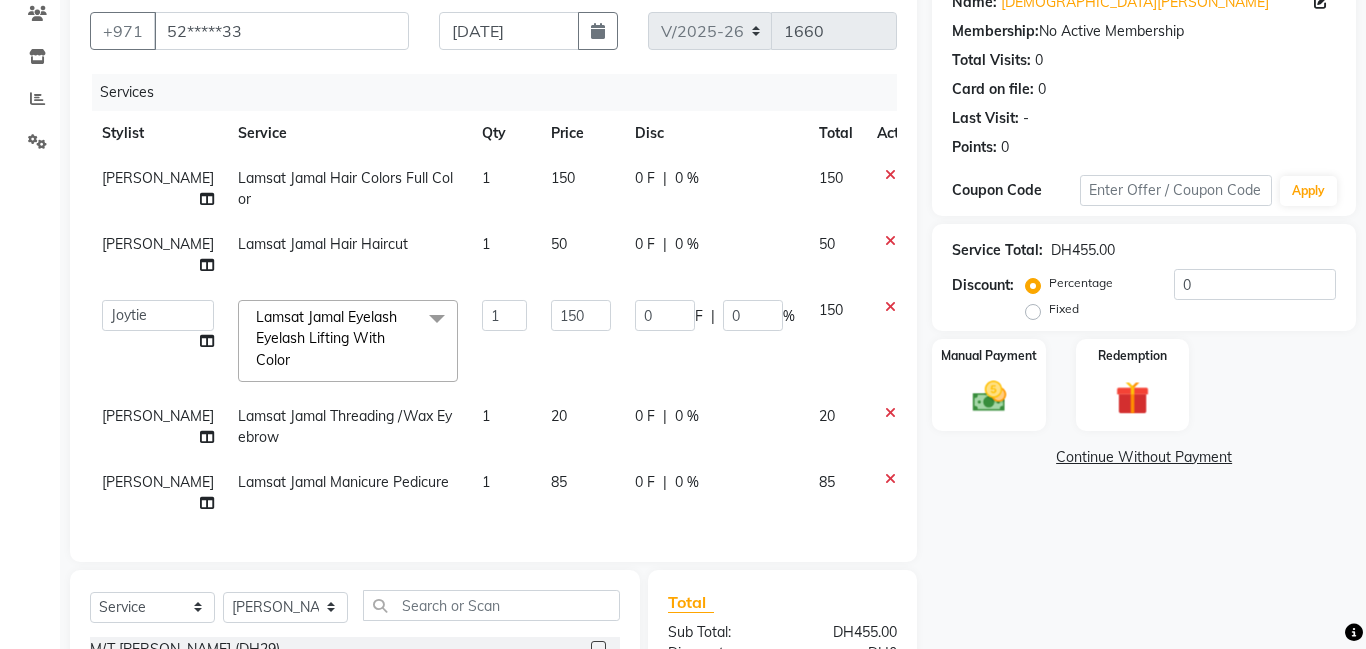 select on "79908" 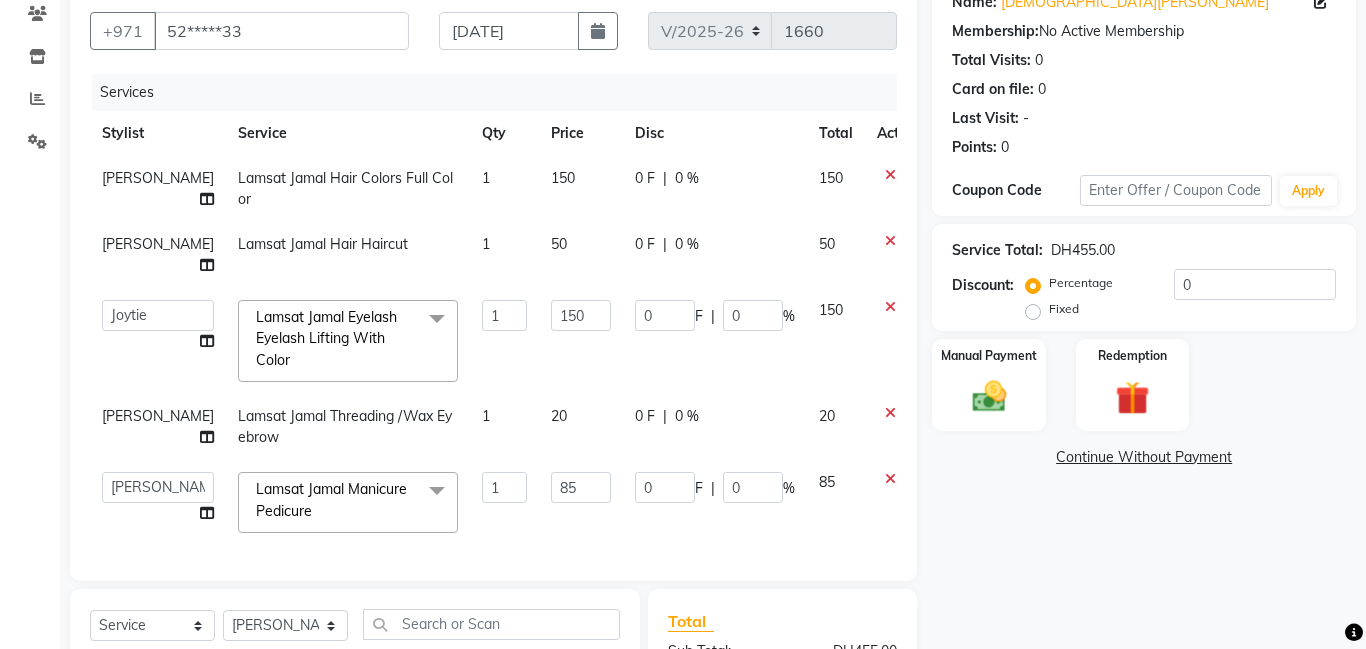 click on "1" 